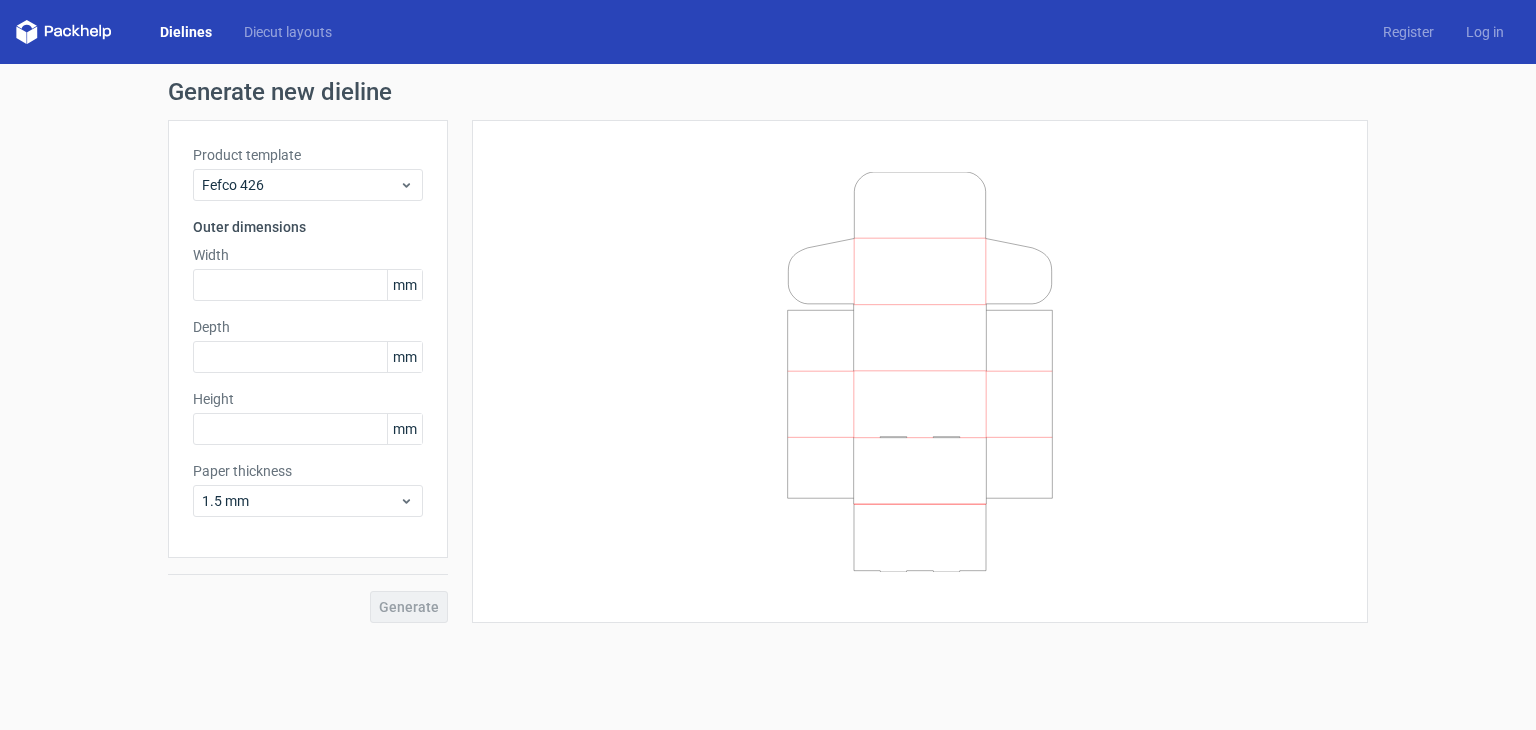 scroll, scrollTop: 0, scrollLeft: 0, axis: both 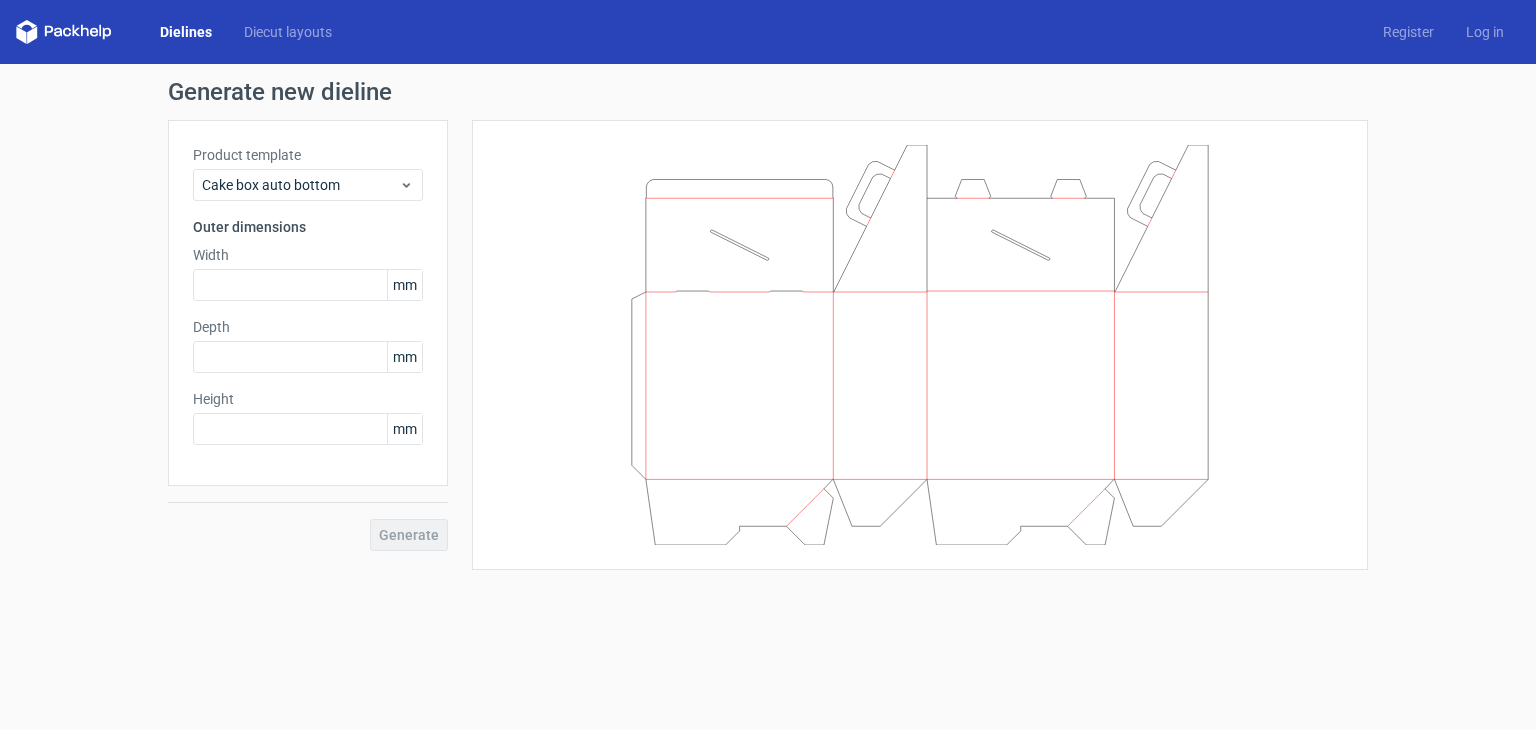 click 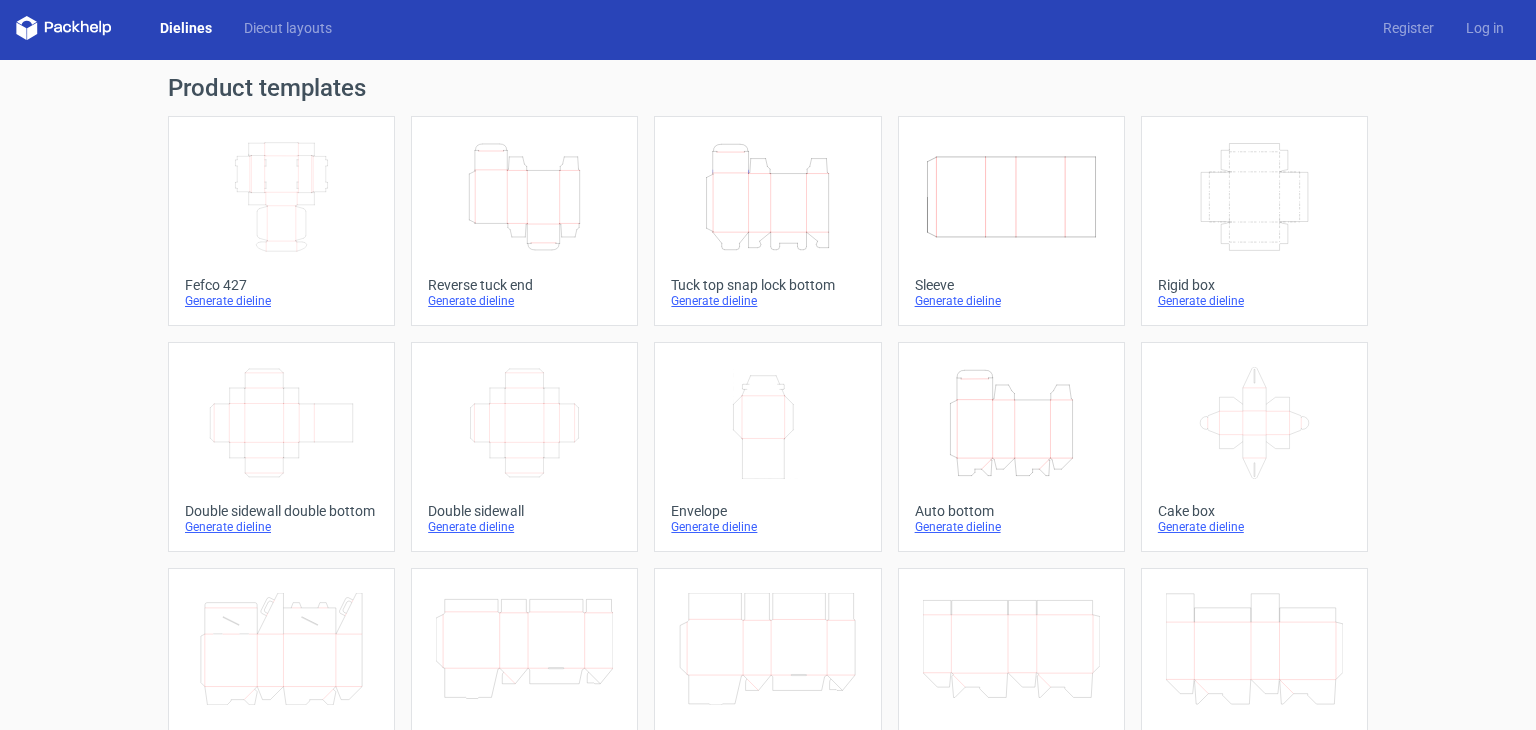 scroll, scrollTop: 0, scrollLeft: 0, axis: both 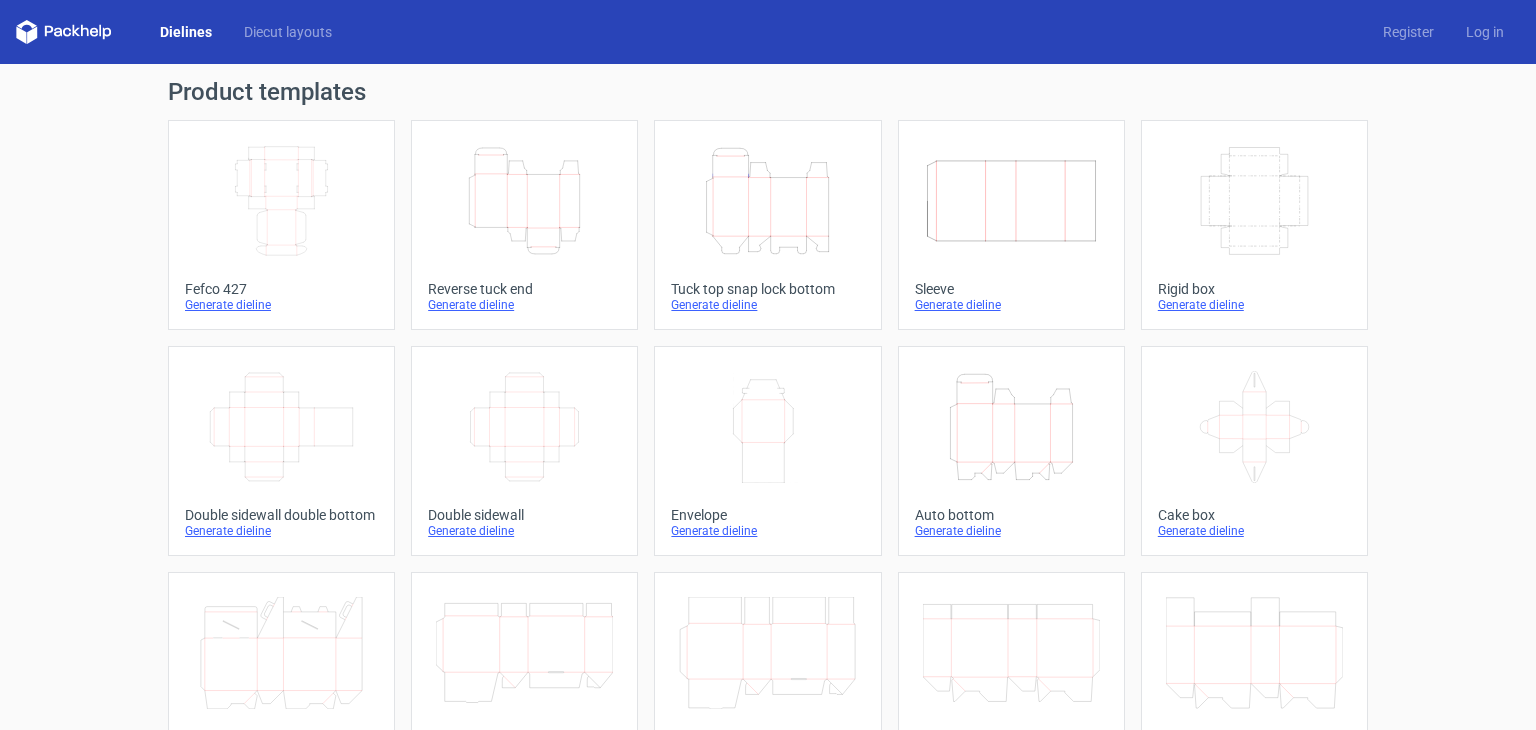 click on "Height   Depth   Width" 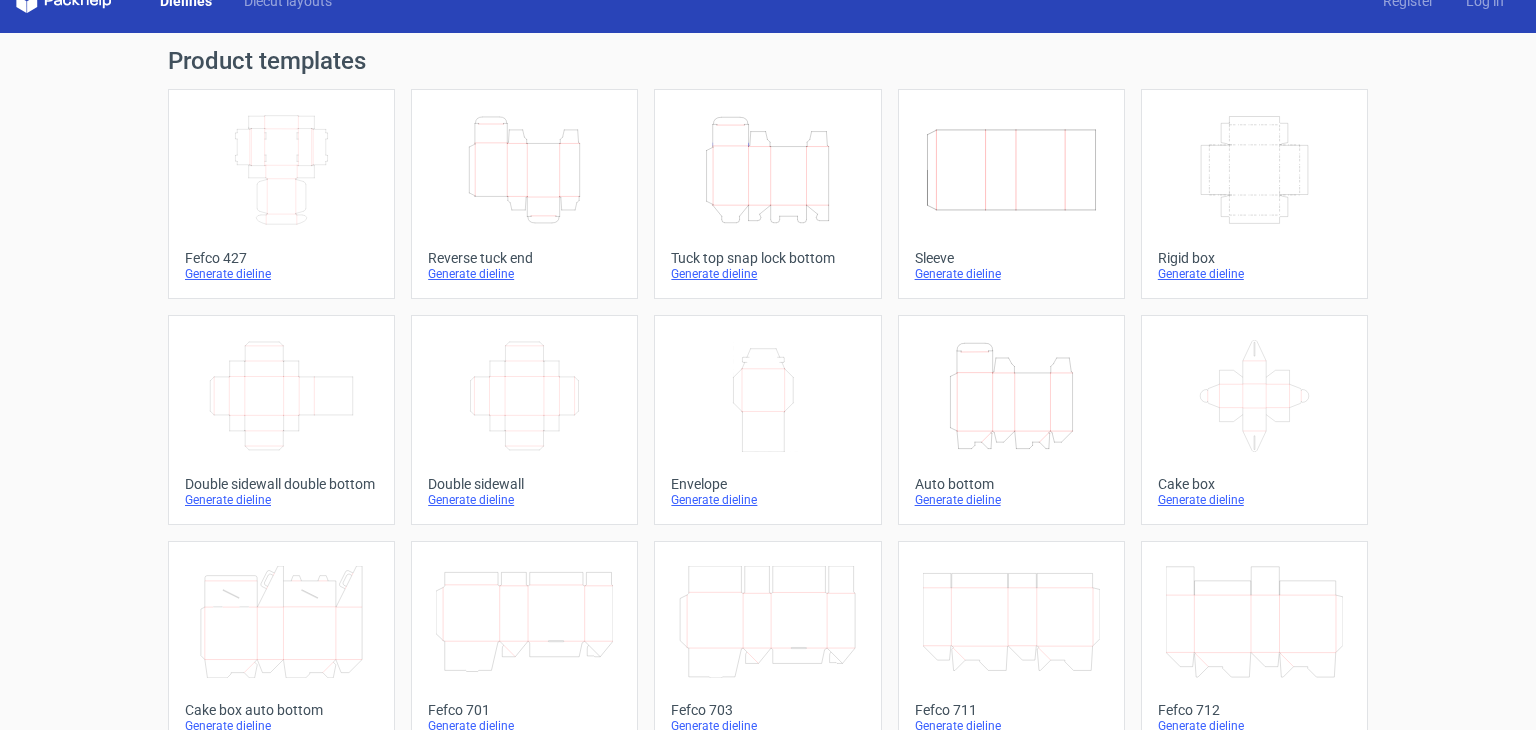scroll, scrollTop: 0, scrollLeft: 0, axis: both 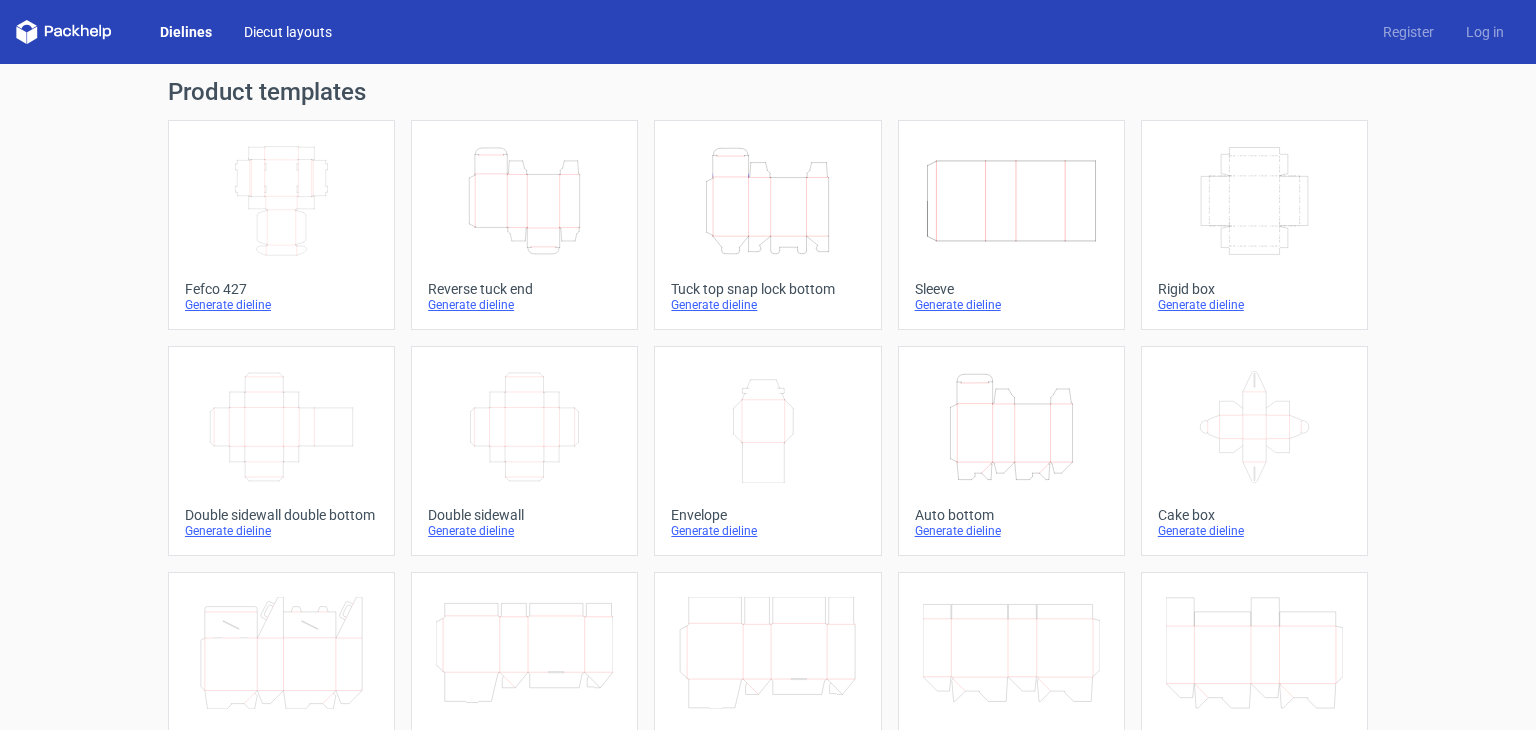 click on "Diecut layouts" at bounding box center (288, 32) 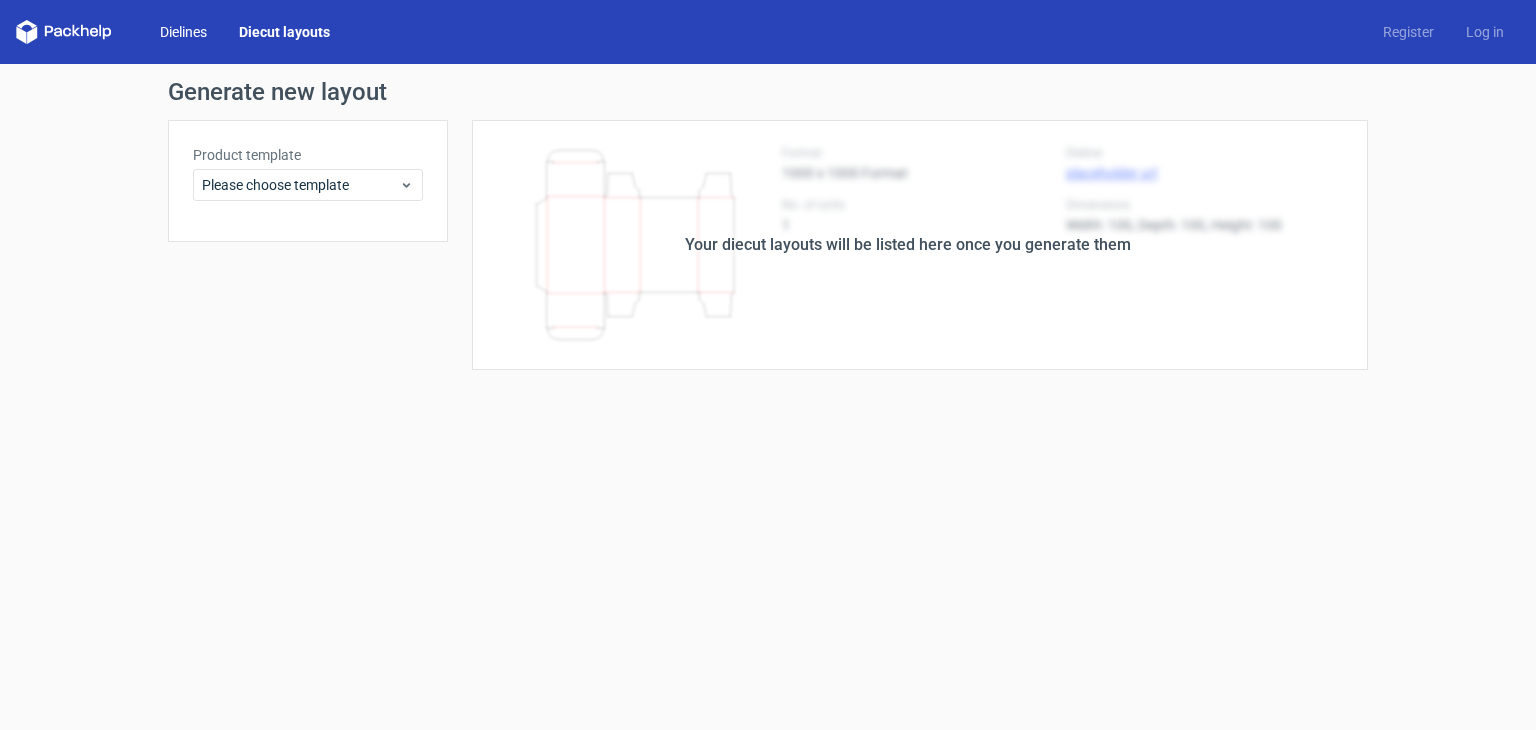 click on "Dielines" at bounding box center [183, 32] 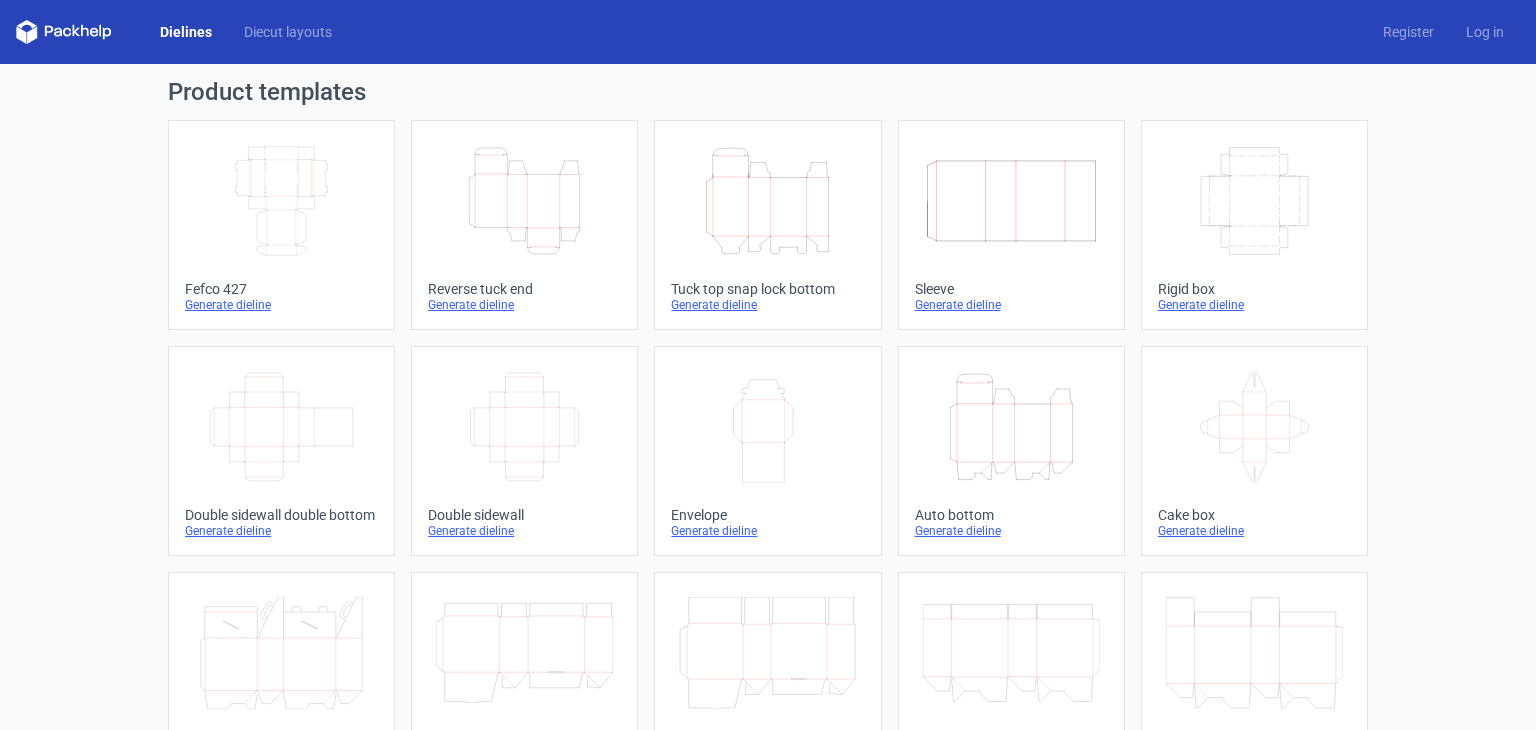 click 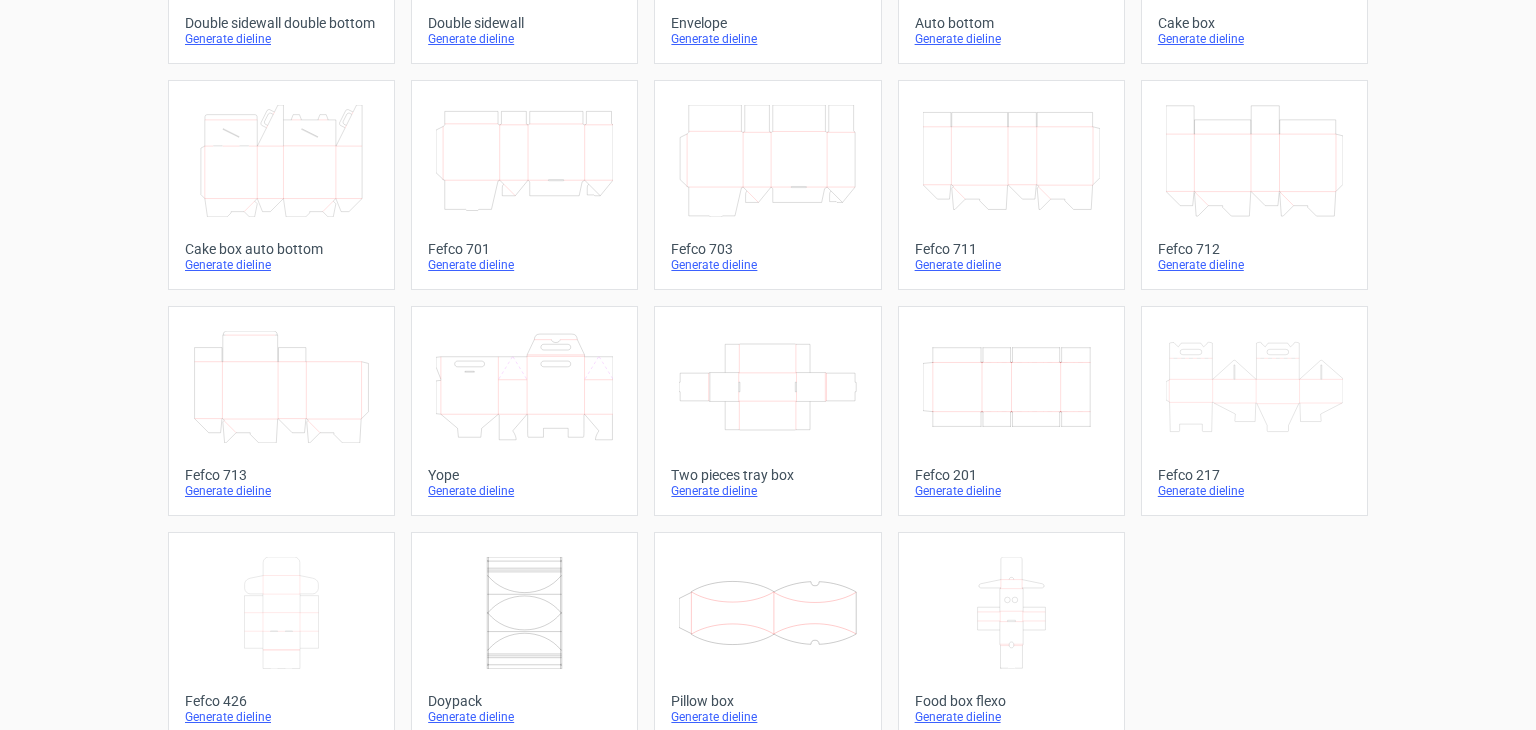 scroll, scrollTop: 500, scrollLeft: 0, axis: vertical 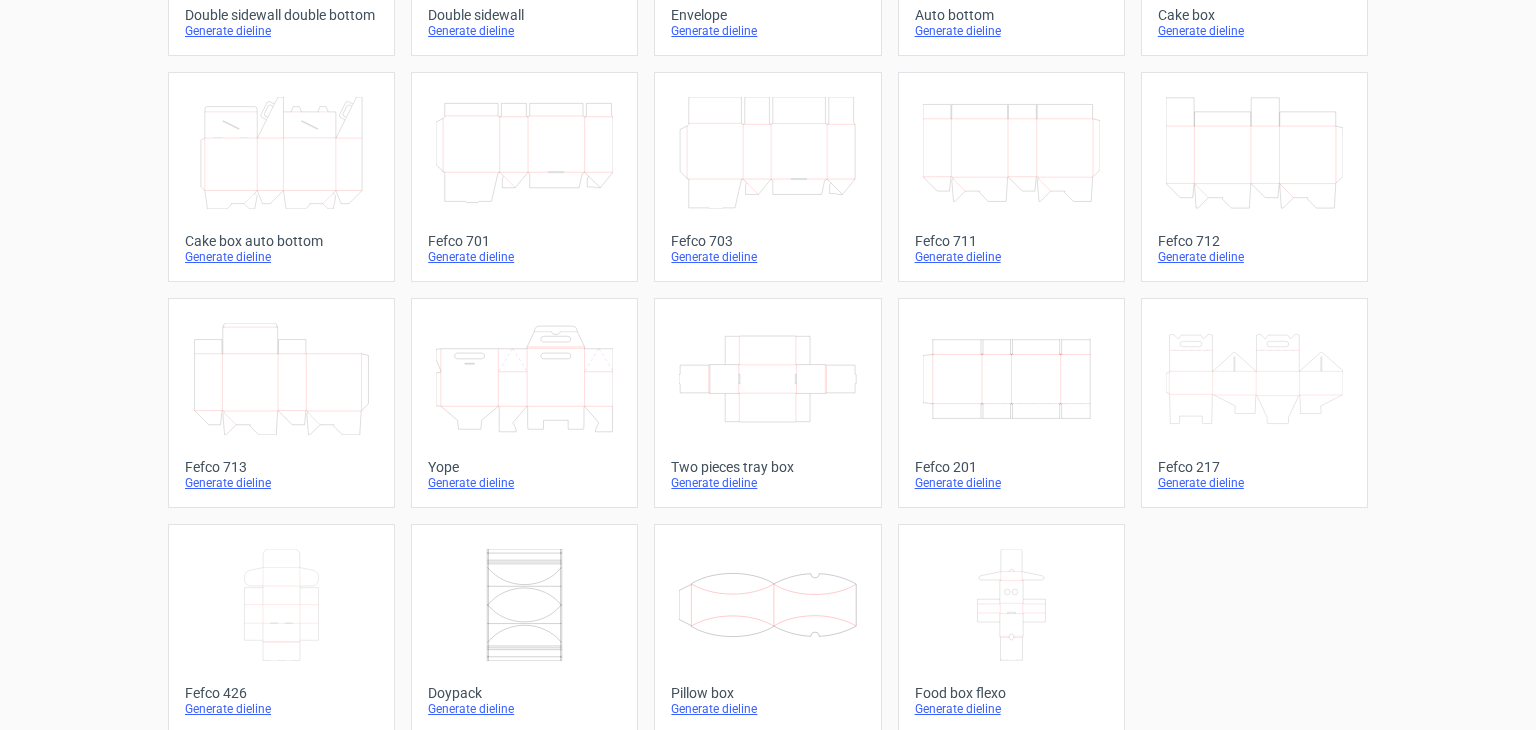 click on "Width
Depth
Height" 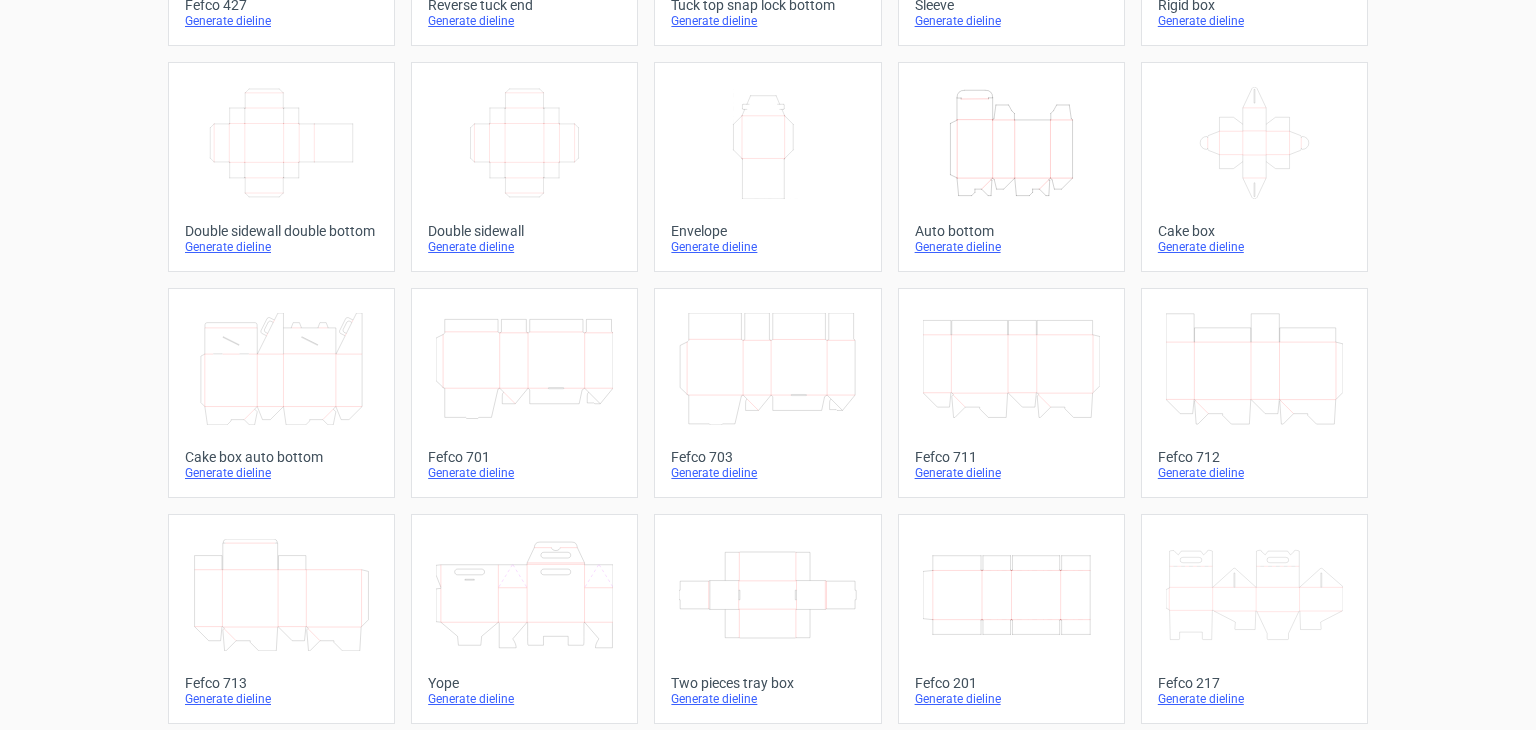 scroll, scrollTop: 300, scrollLeft: 0, axis: vertical 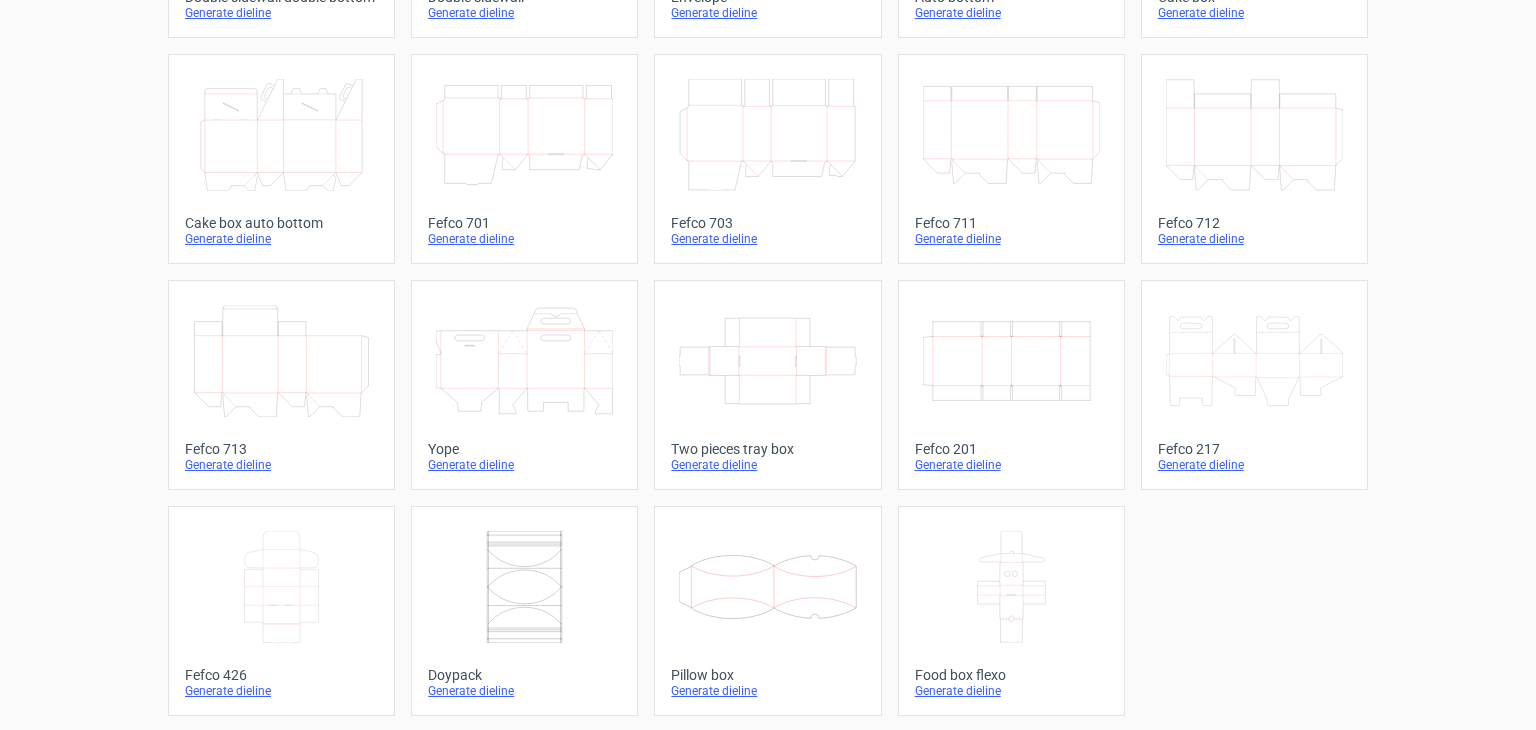 click 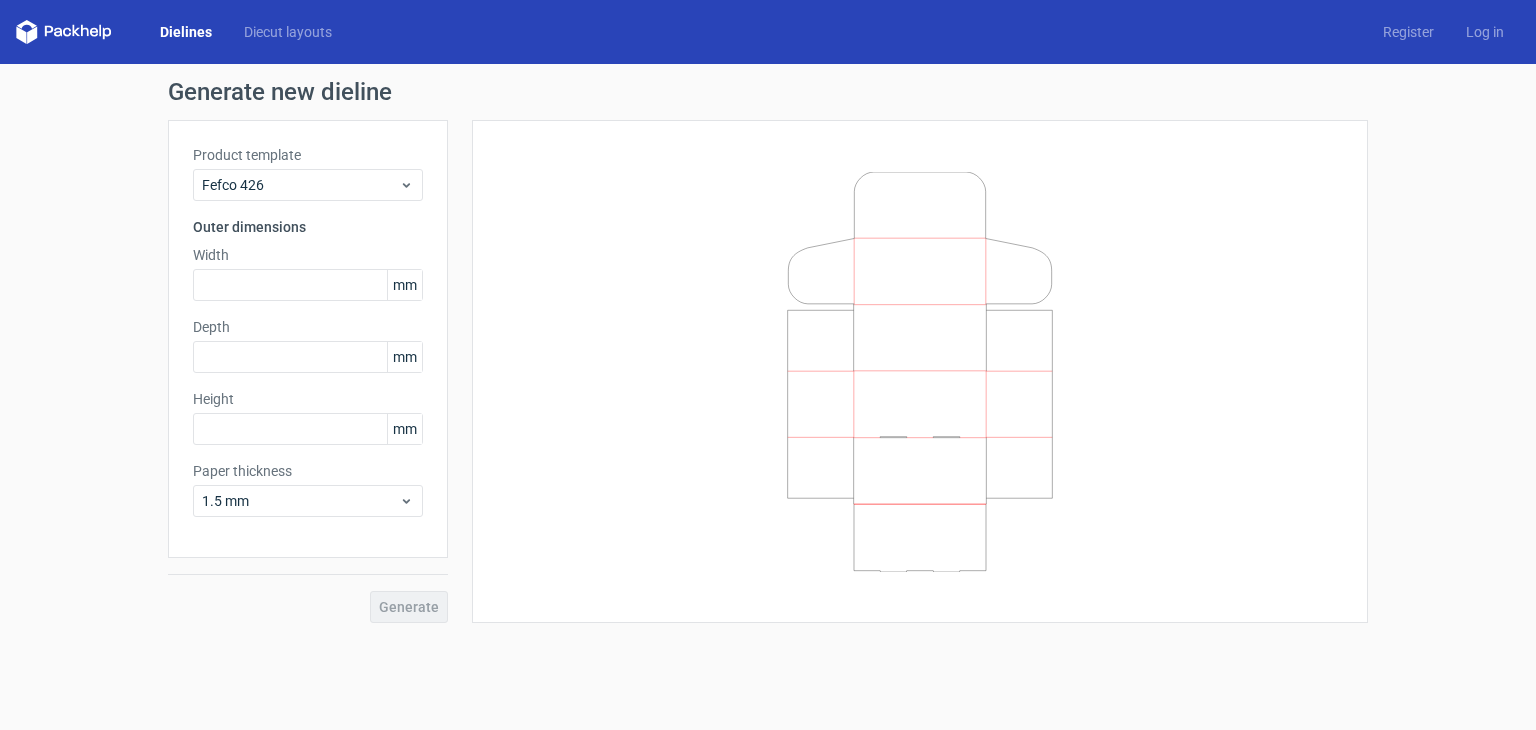 click 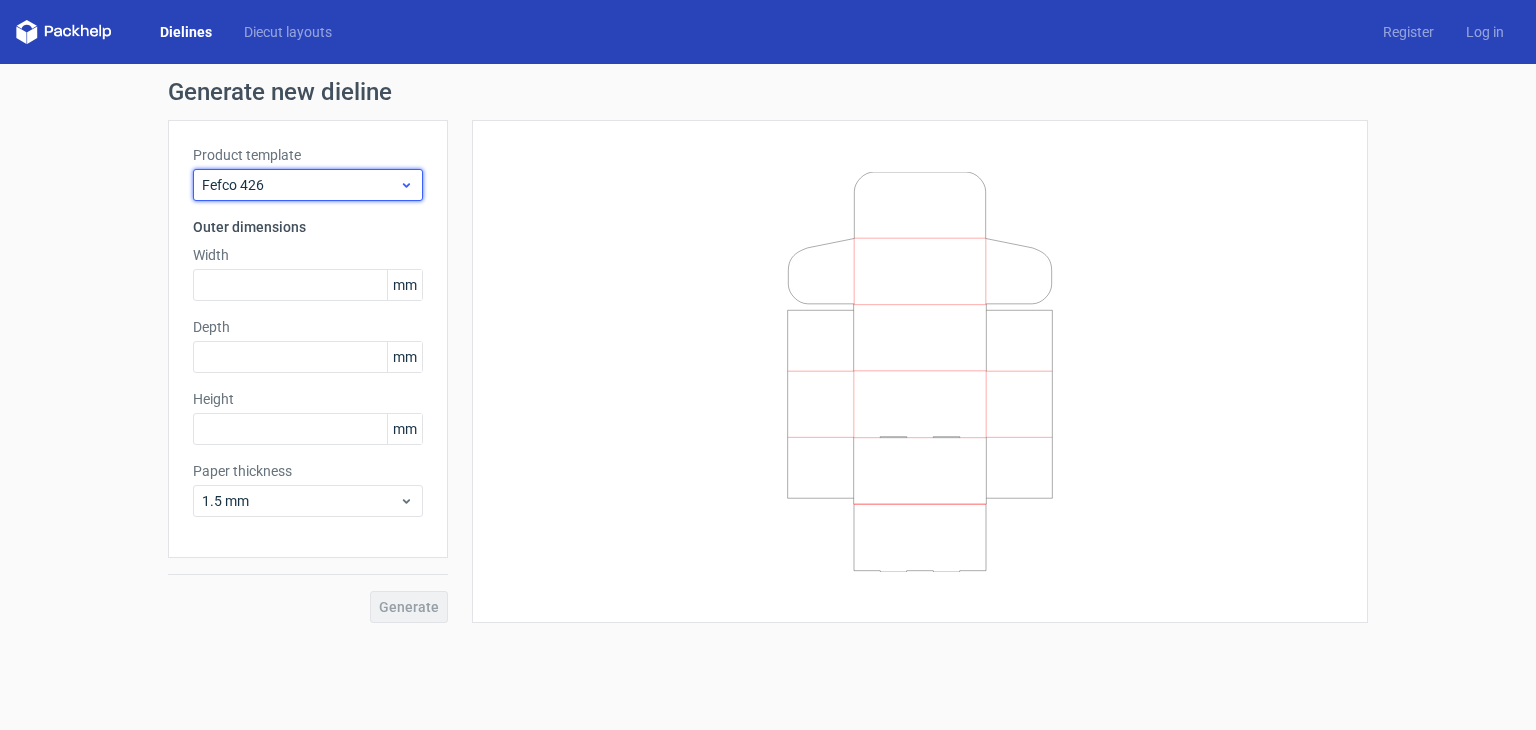 click on "Fefco 426" at bounding box center [308, 185] 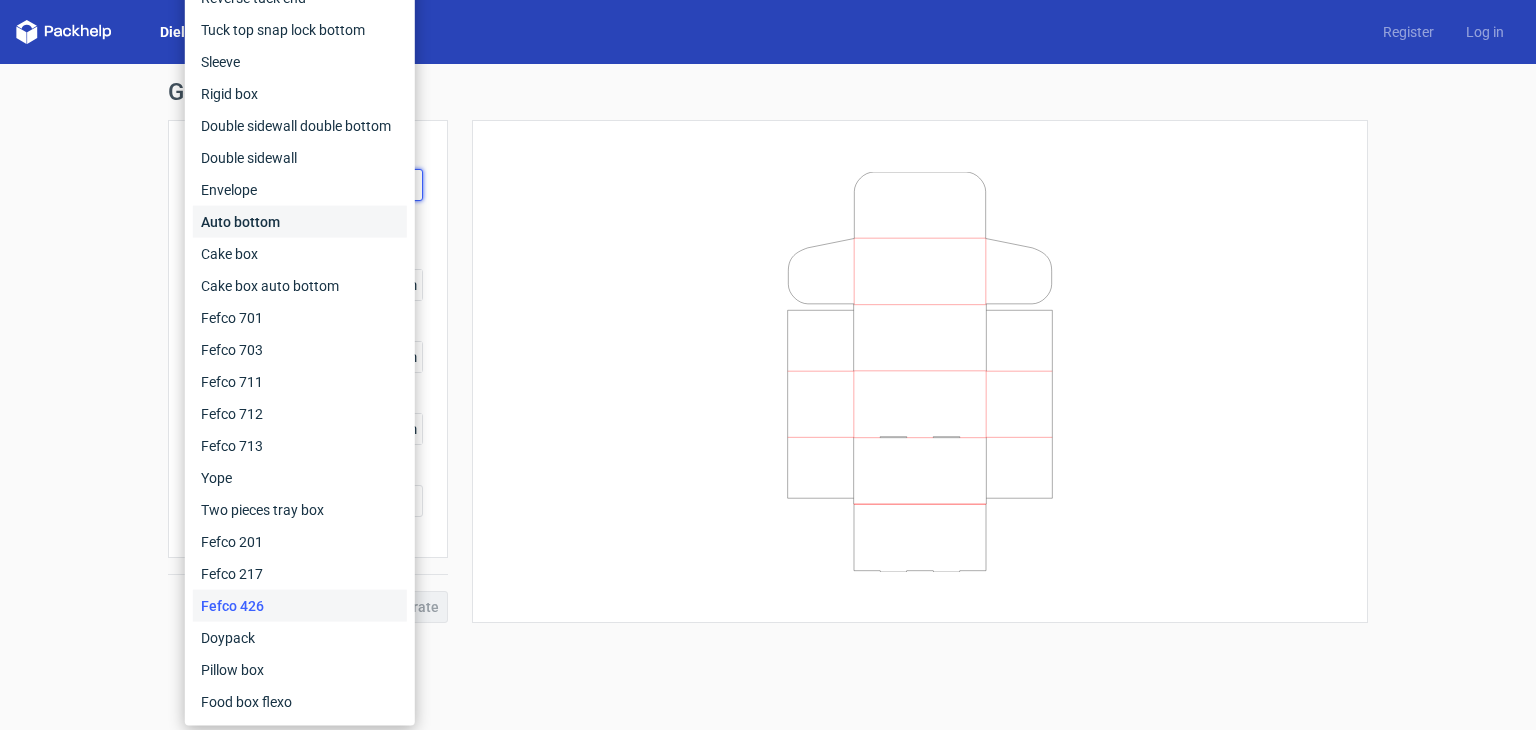 click on "Auto bottom" at bounding box center [300, 222] 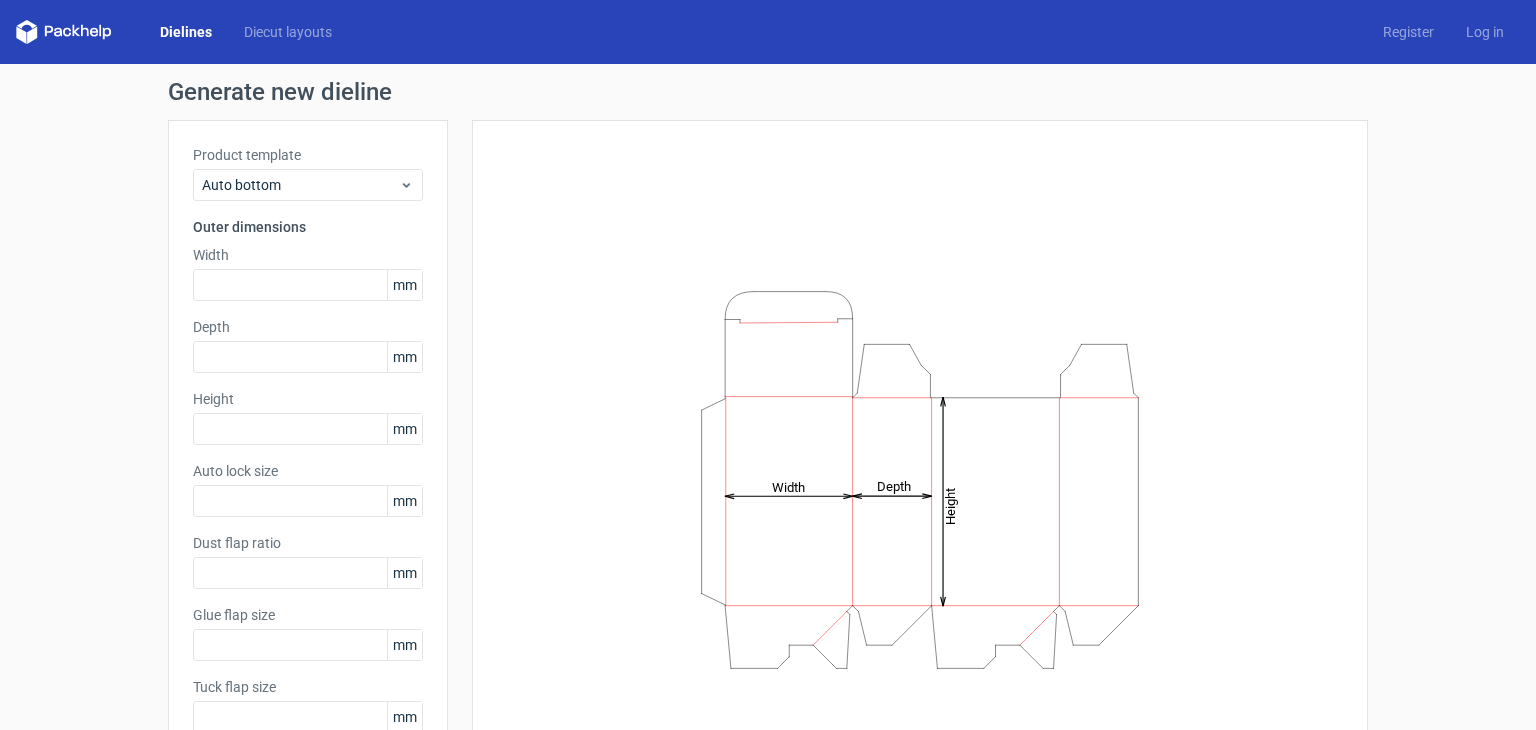 type on "1" 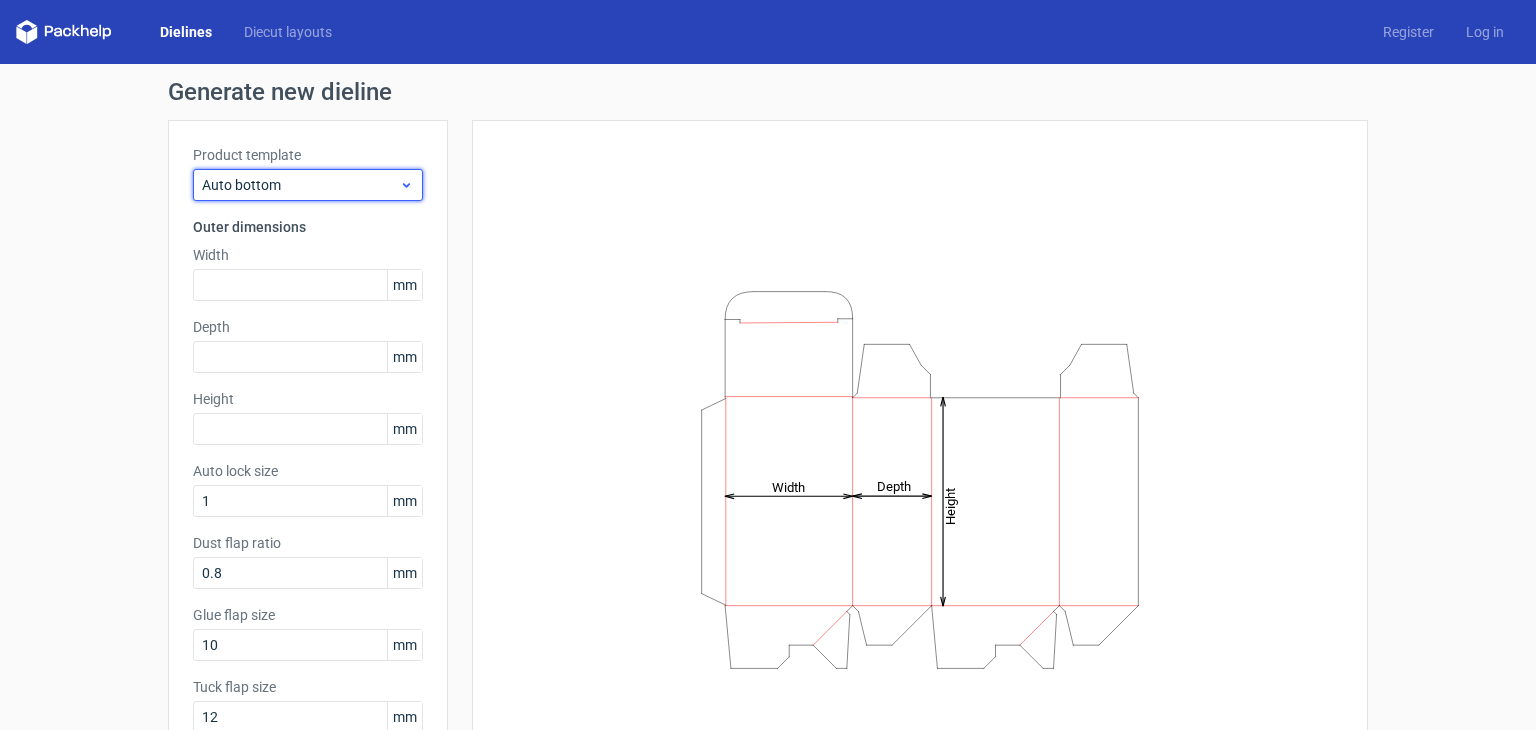 click on "Auto bottom" at bounding box center [300, 185] 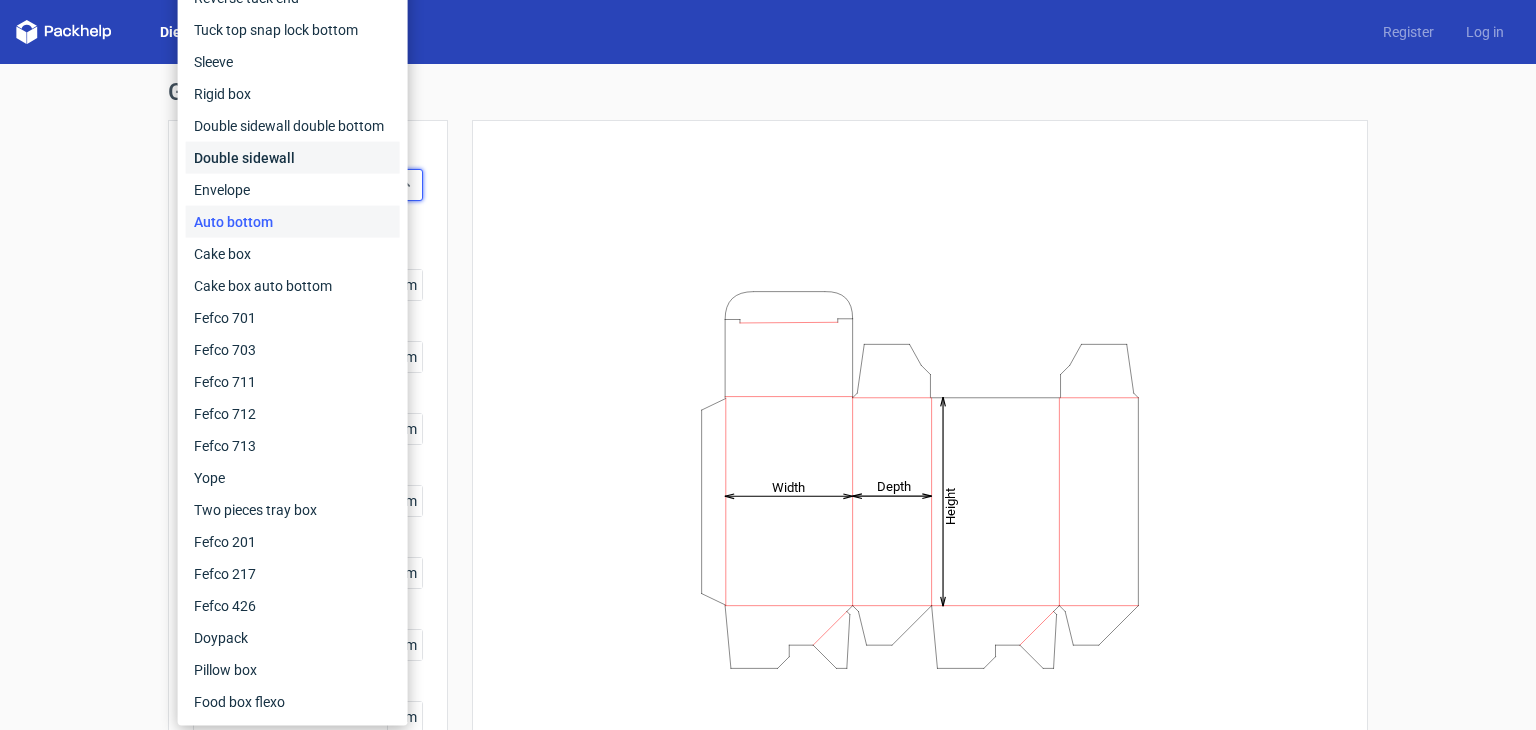 click on "Double sidewall" at bounding box center [293, 158] 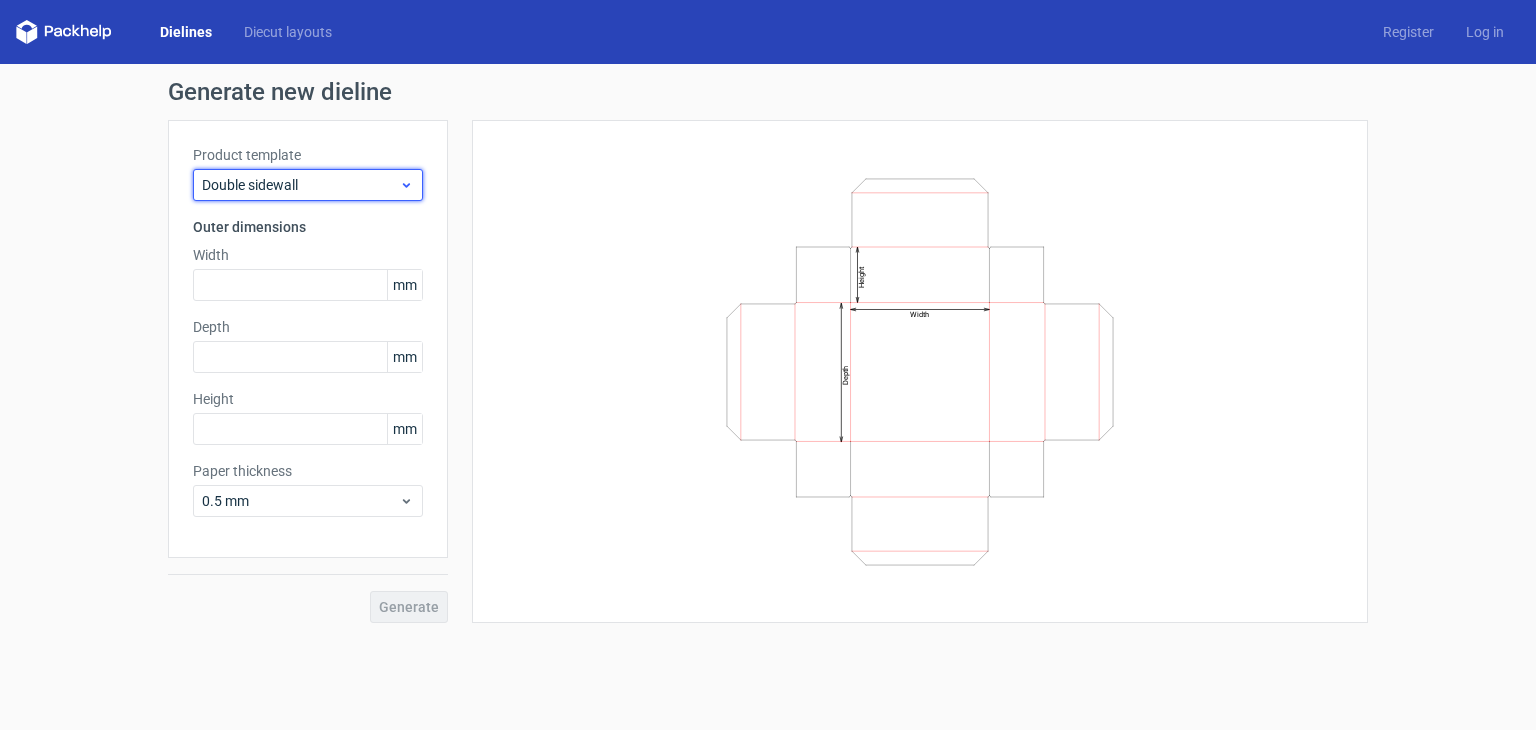 click on "Double sidewall" at bounding box center (308, 185) 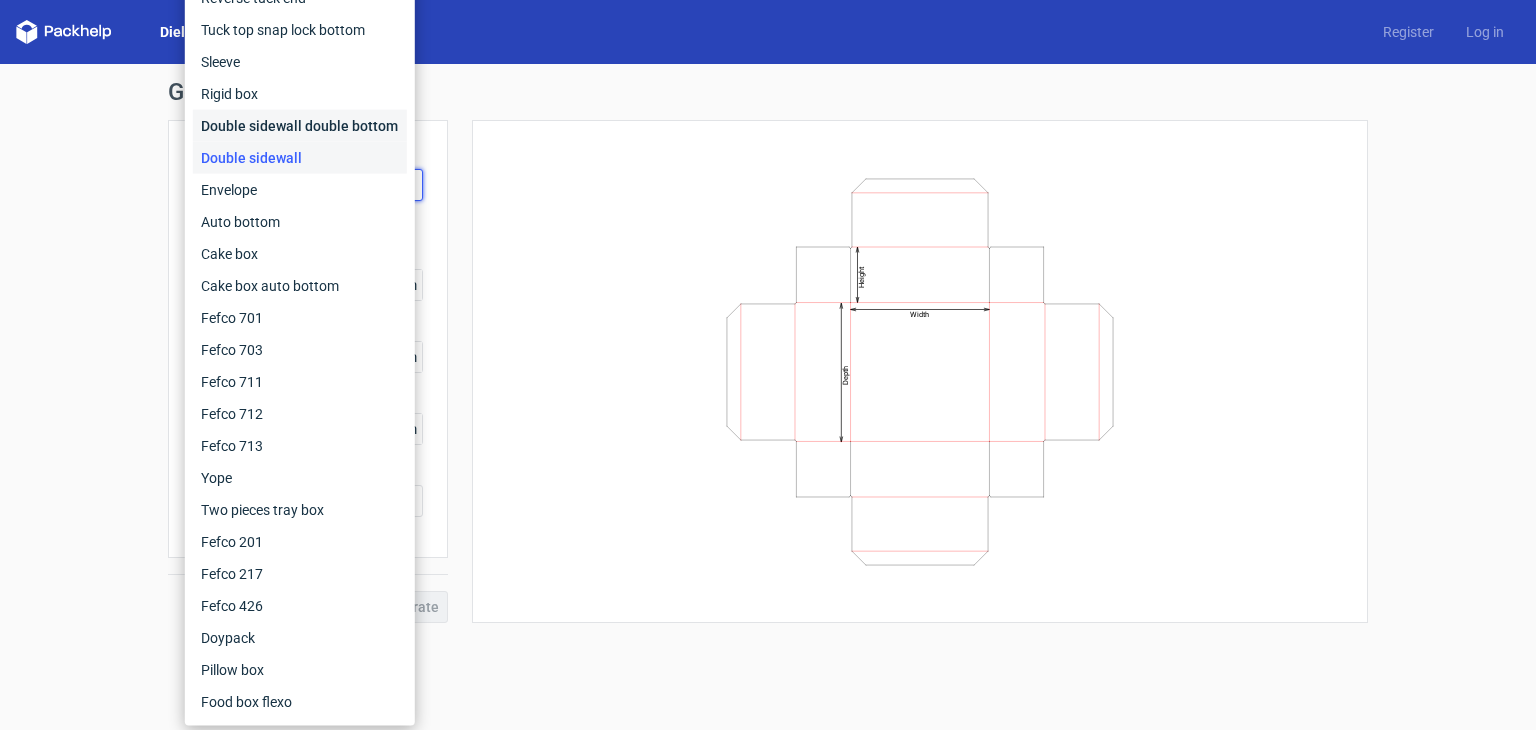 click on "Double sidewall double bottom" at bounding box center (300, 126) 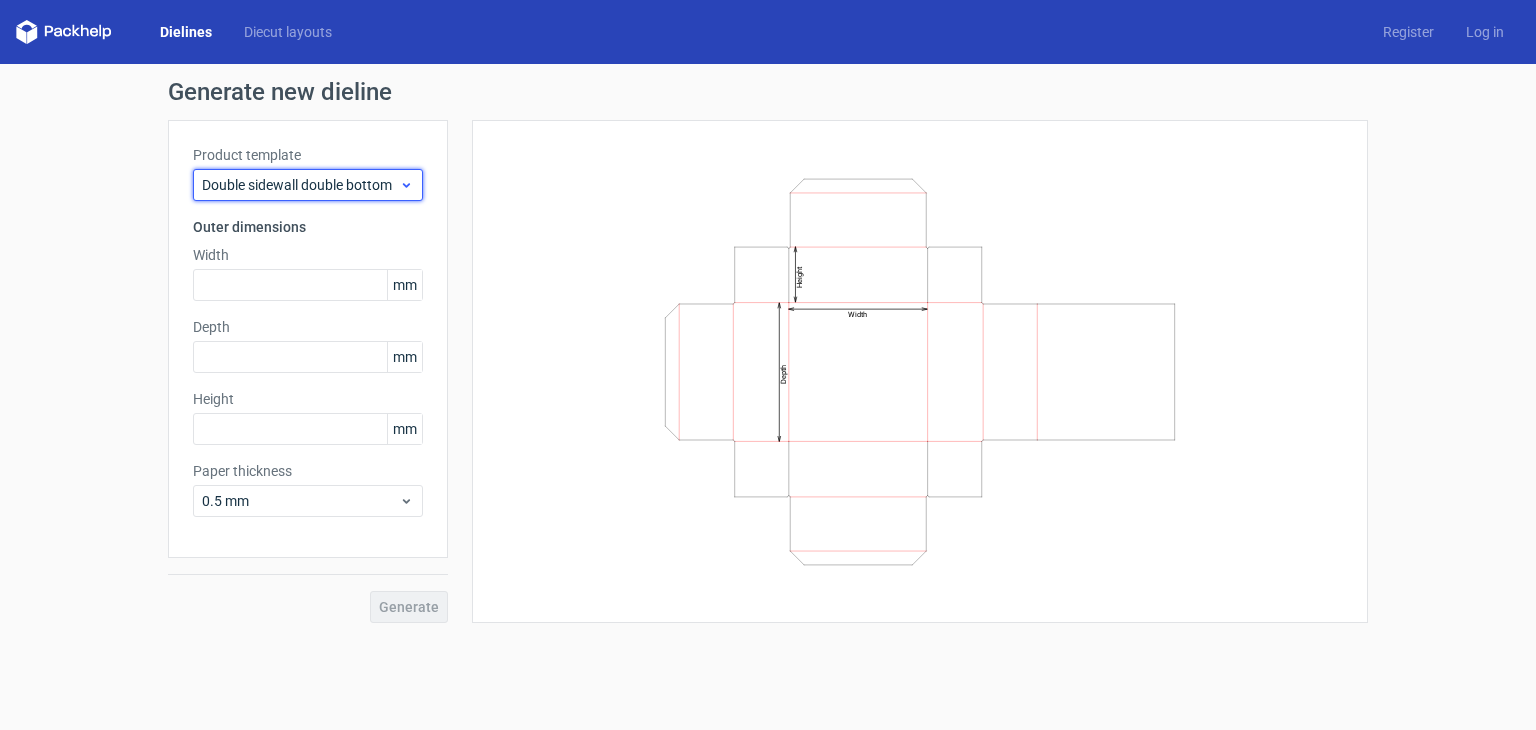click on "Double sidewall double bottom" at bounding box center (300, 185) 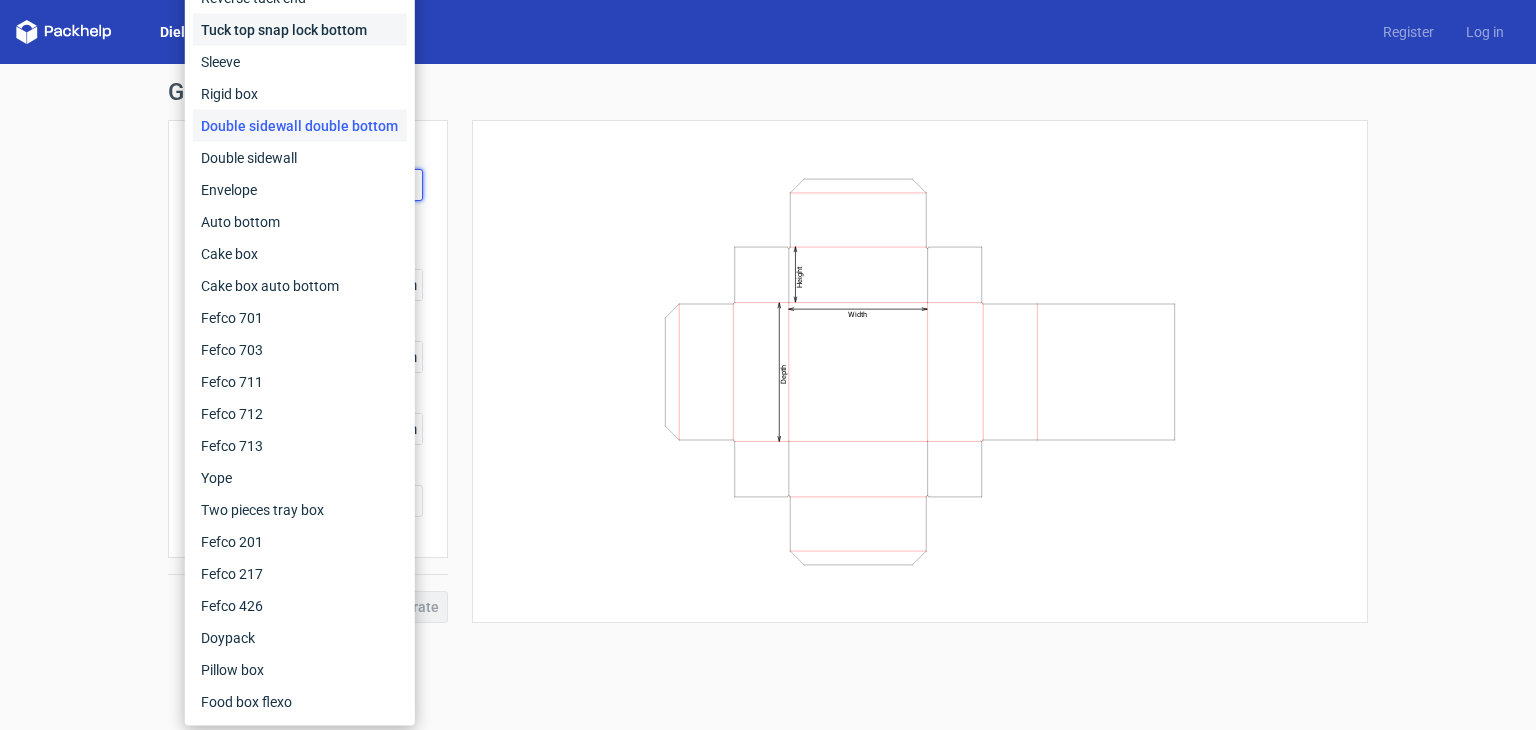 click on "Tuck top snap lock bottom" at bounding box center (300, 30) 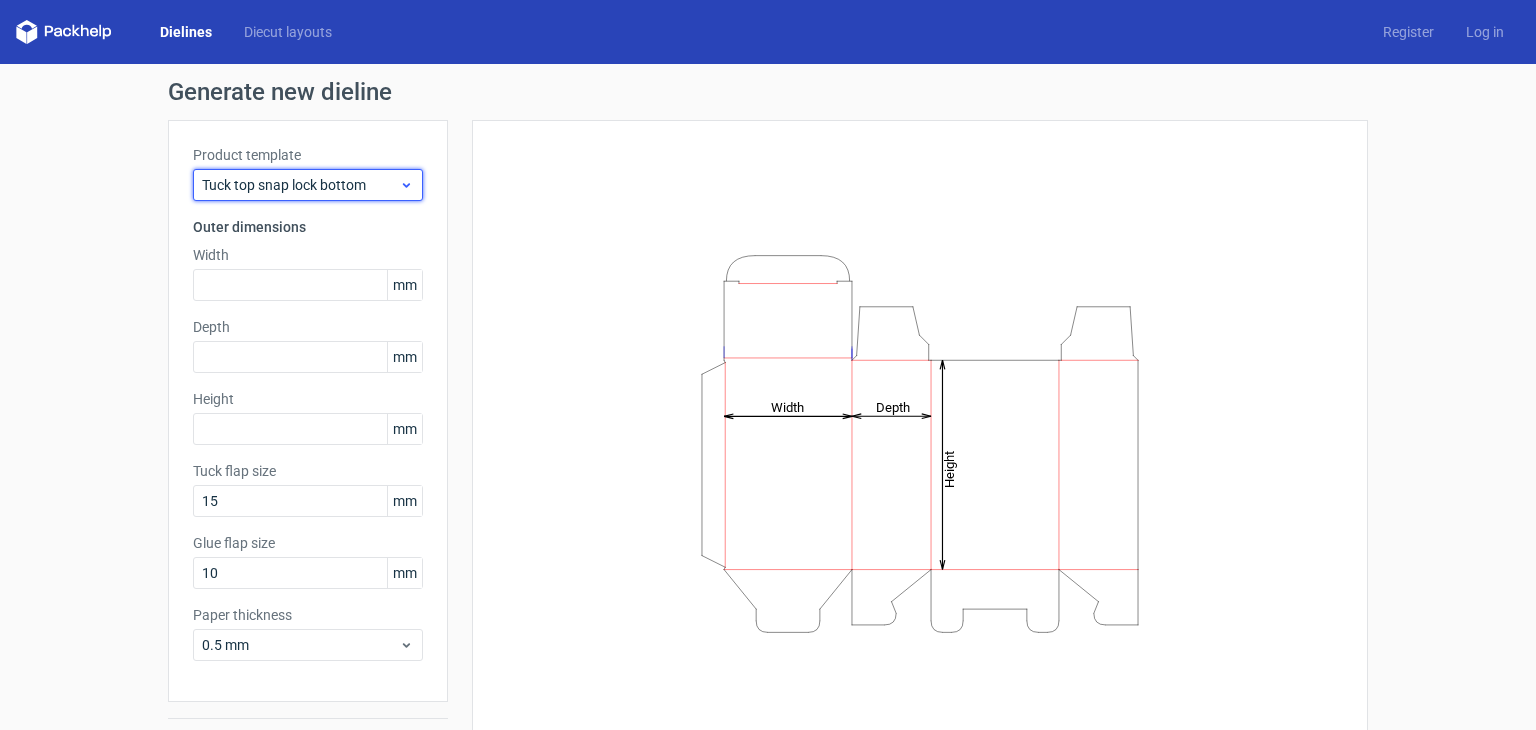 click on "Tuck top snap lock bottom" at bounding box center [300, 185] 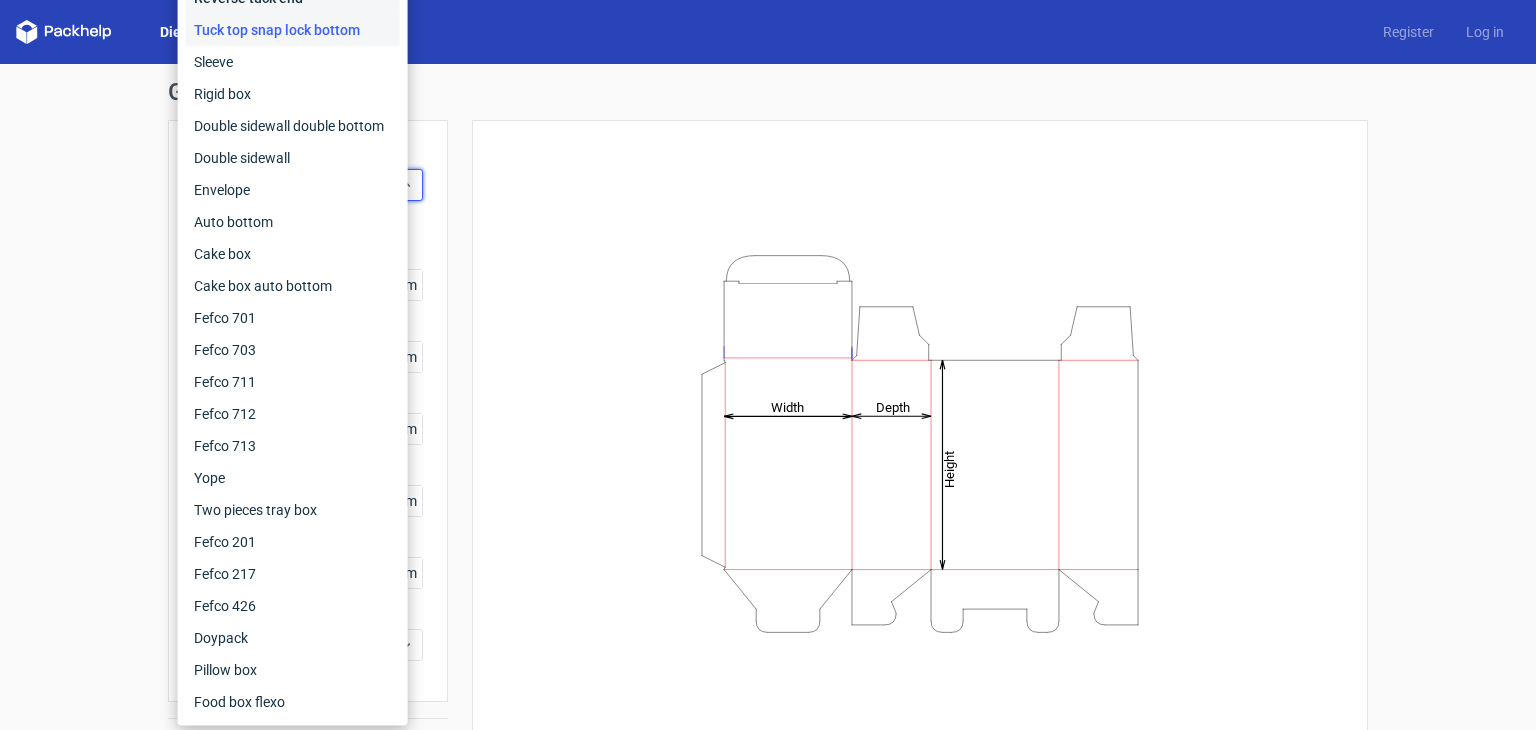 click on "Reverse tuck end" at bounding box center [293, -2] 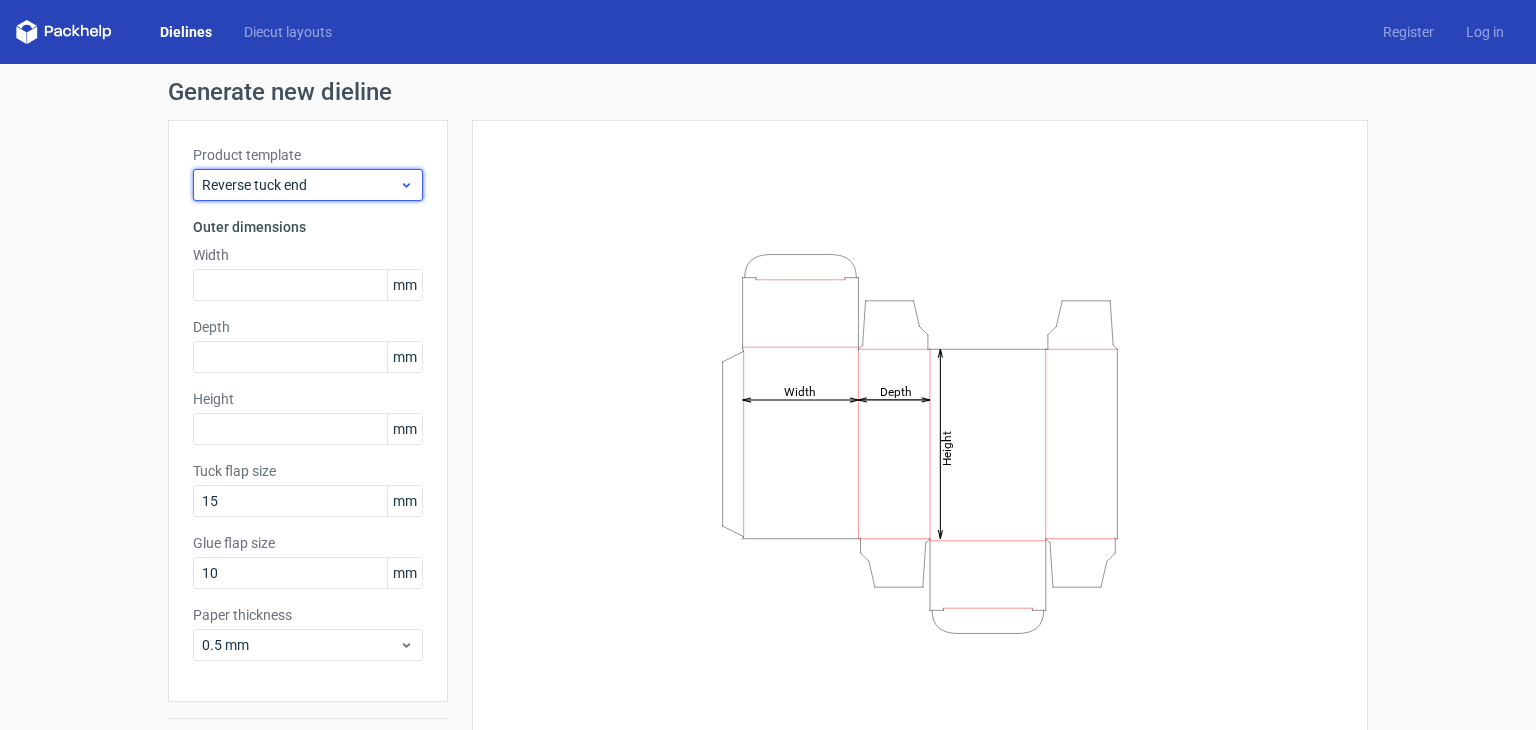 click on "Reverse tuck end" at bounding box center (300, 185) 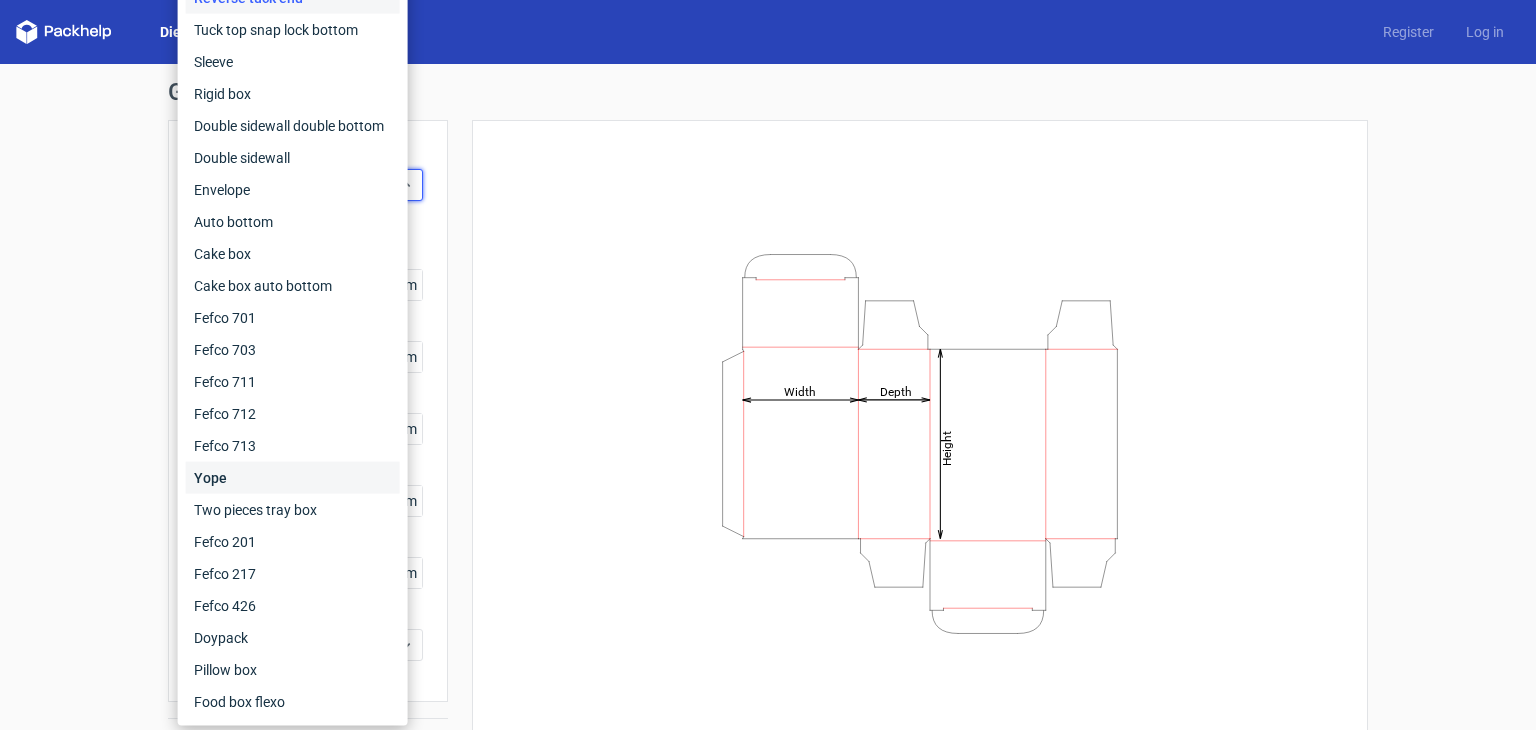 click on "Yope" at bounding box center [293, 478] 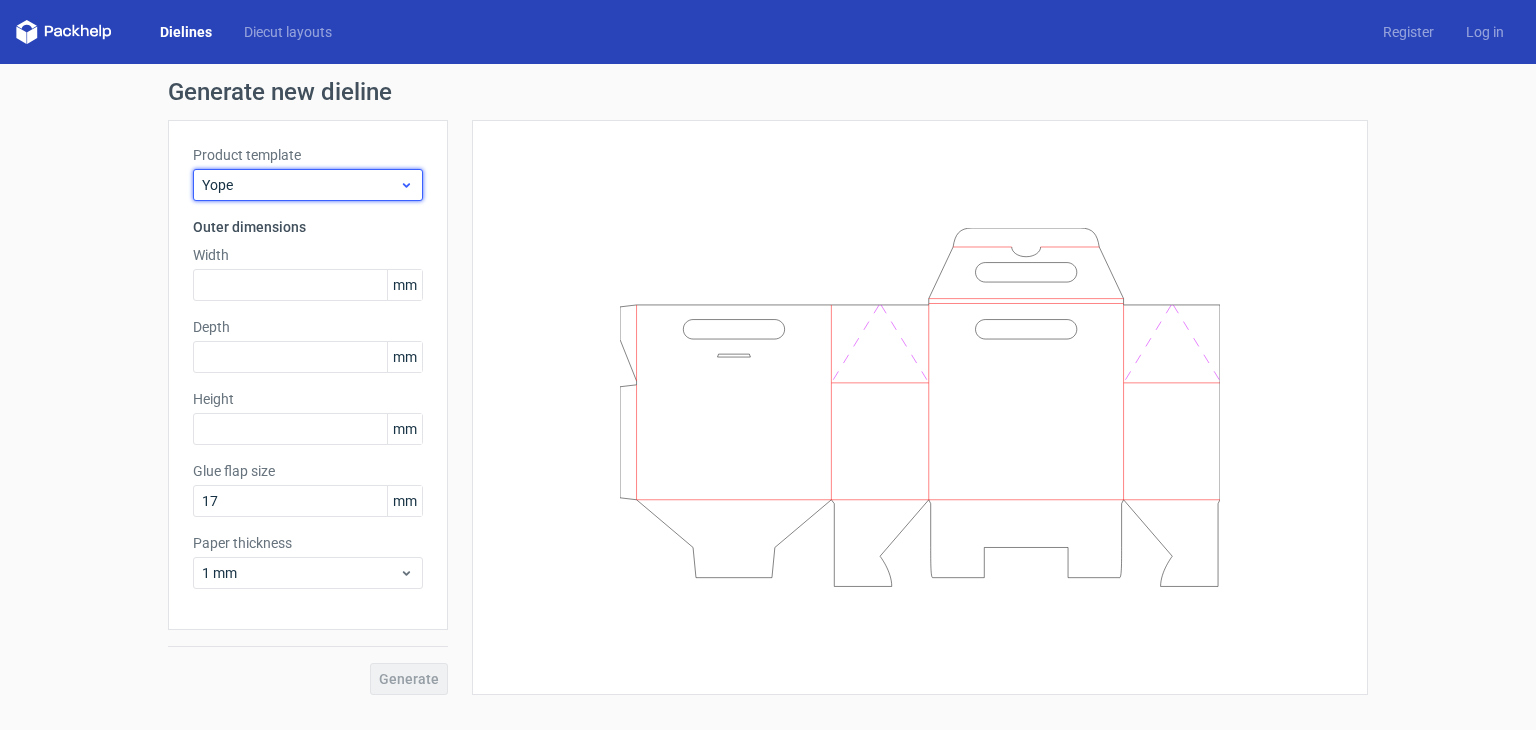 click on "Yope" at bounding box center (308, 185) 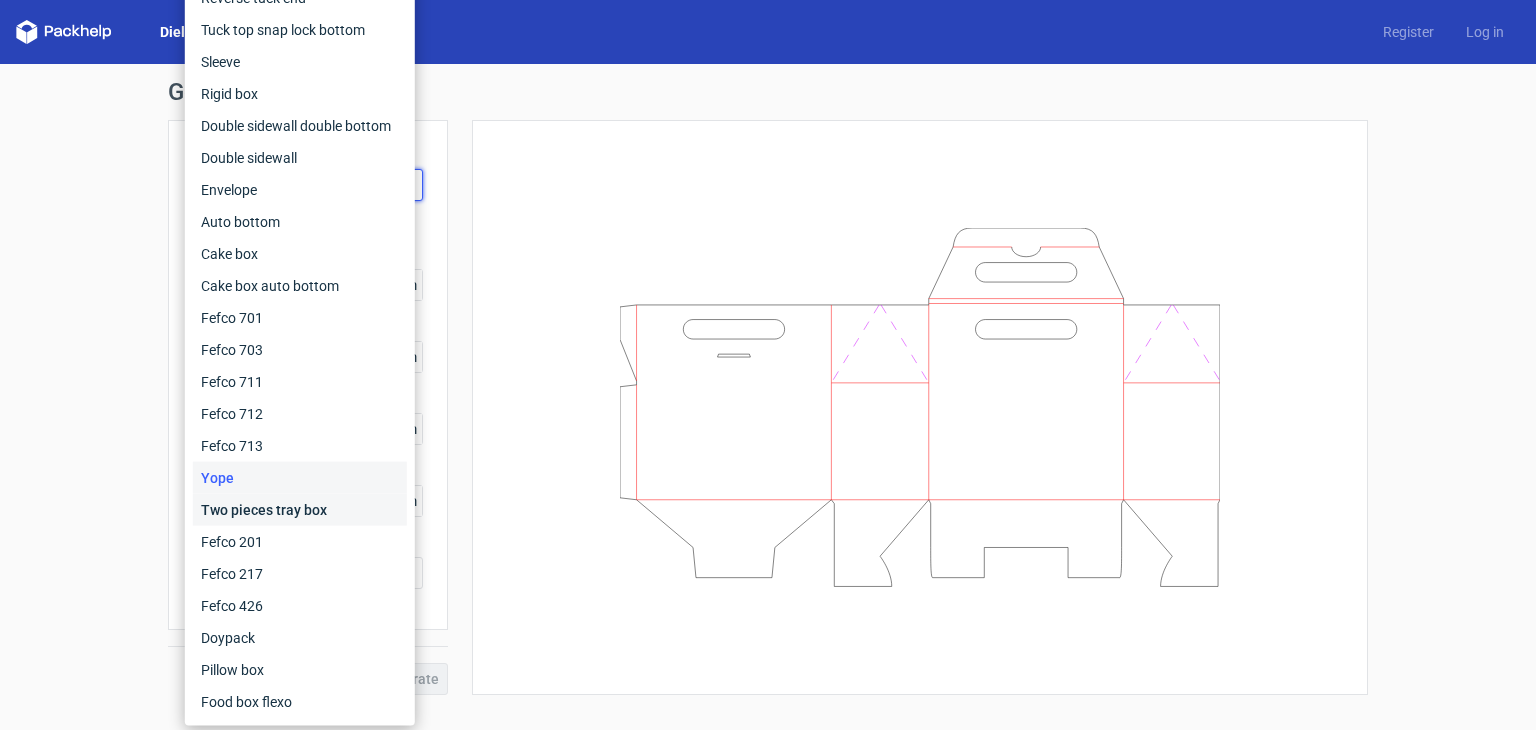 click on "Two pieces tray box" at bounding box center [300, 510] 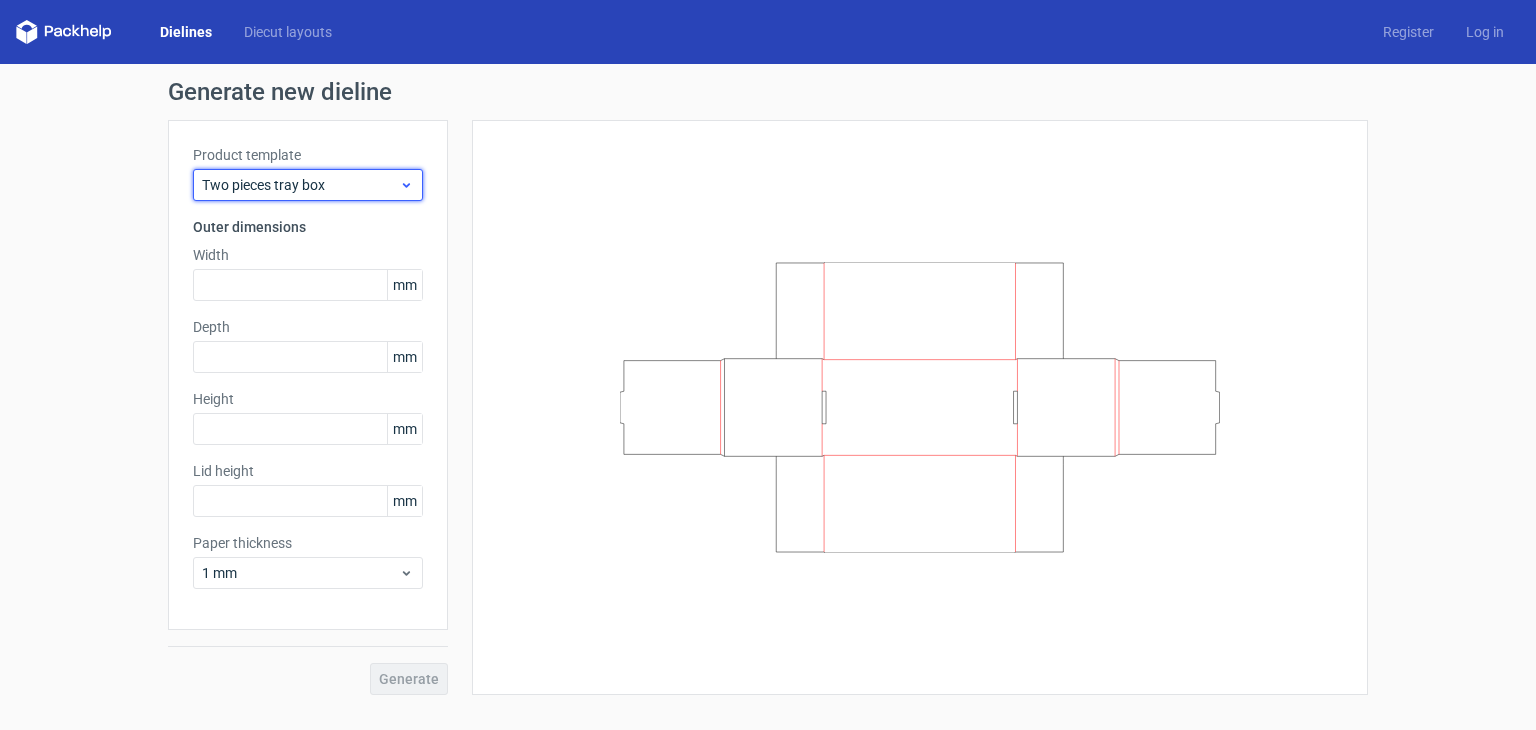 click on "Two pieces tray box" at bounding box center [300, 185] 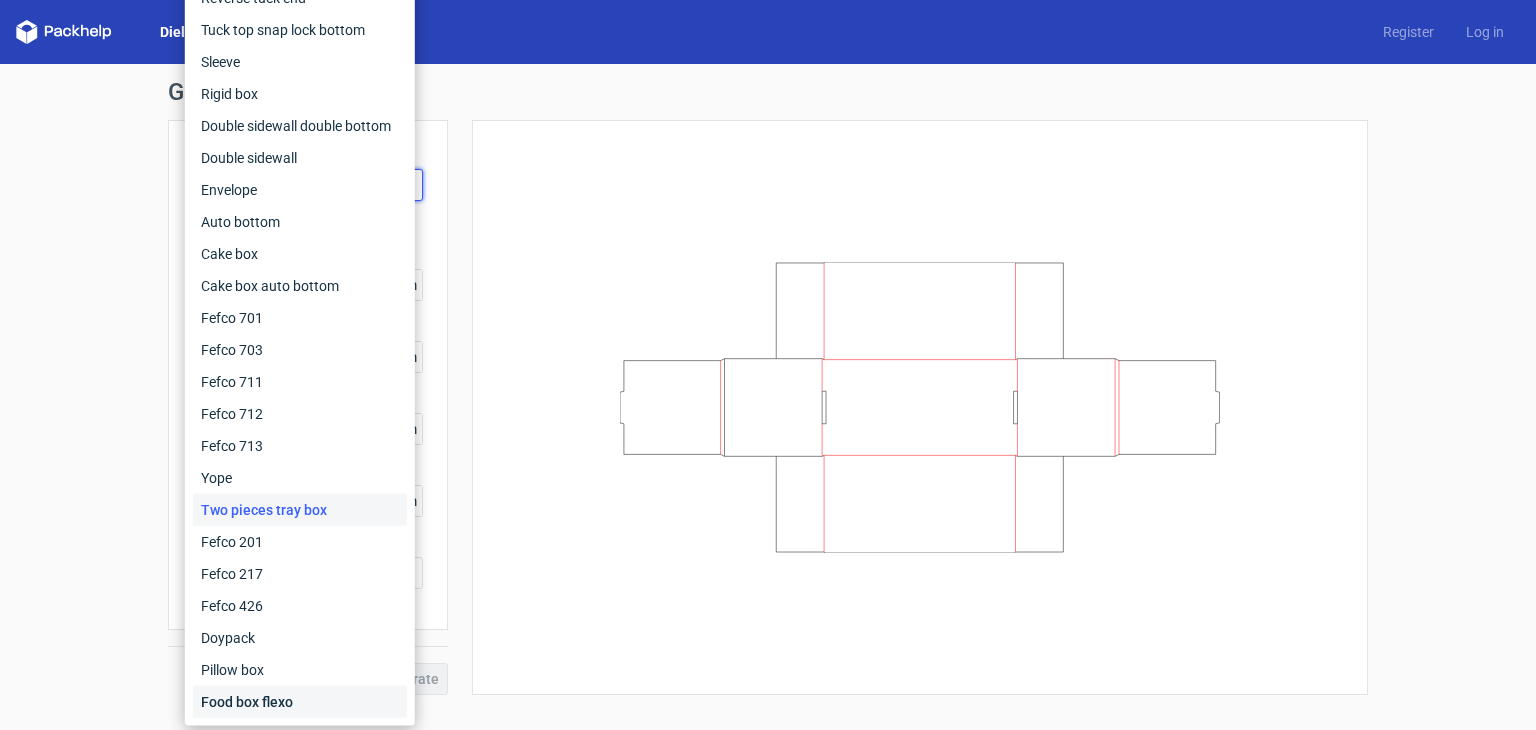 click on "Food box flexo" at bounding box center [300, 702] 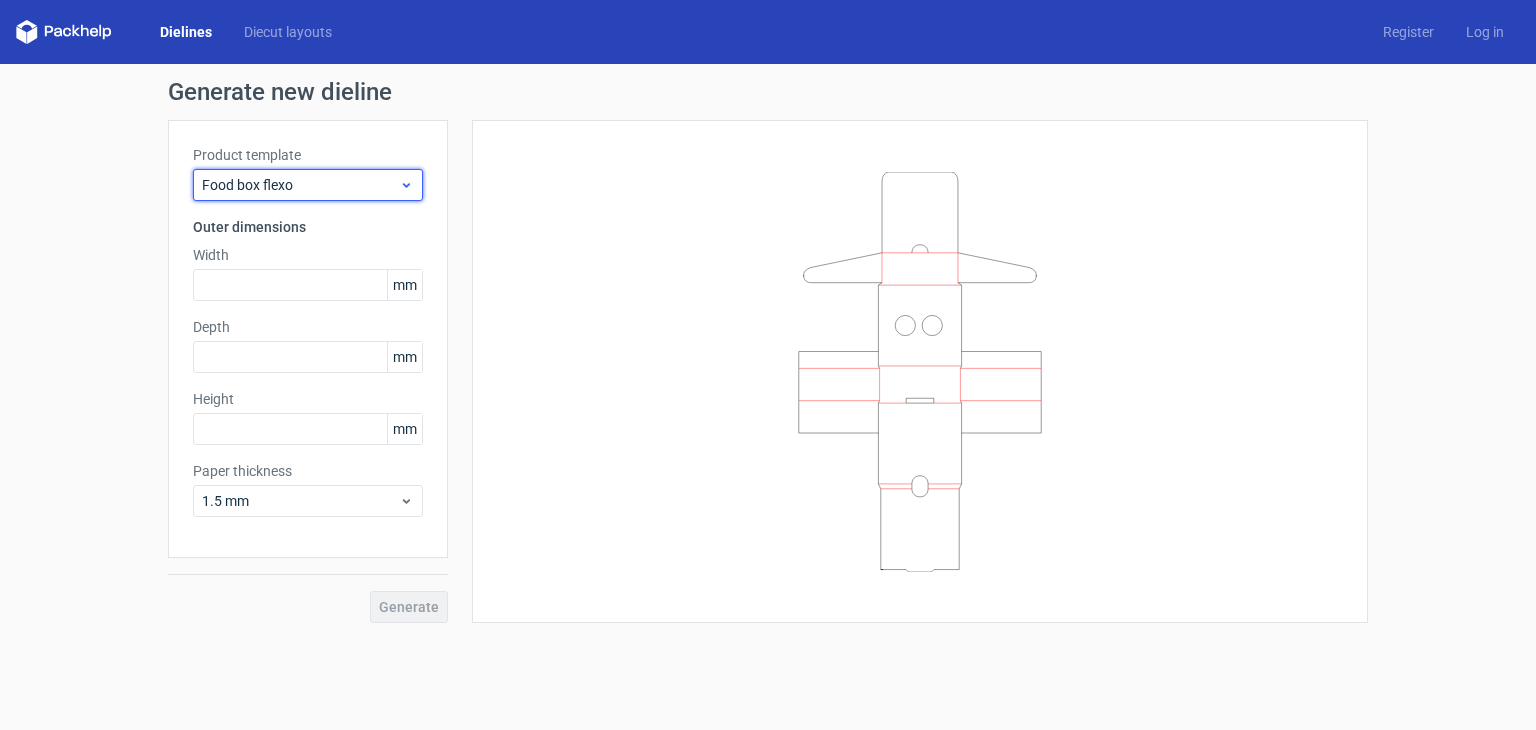 click on "Food box flexo" at bounding box center [300, 185] 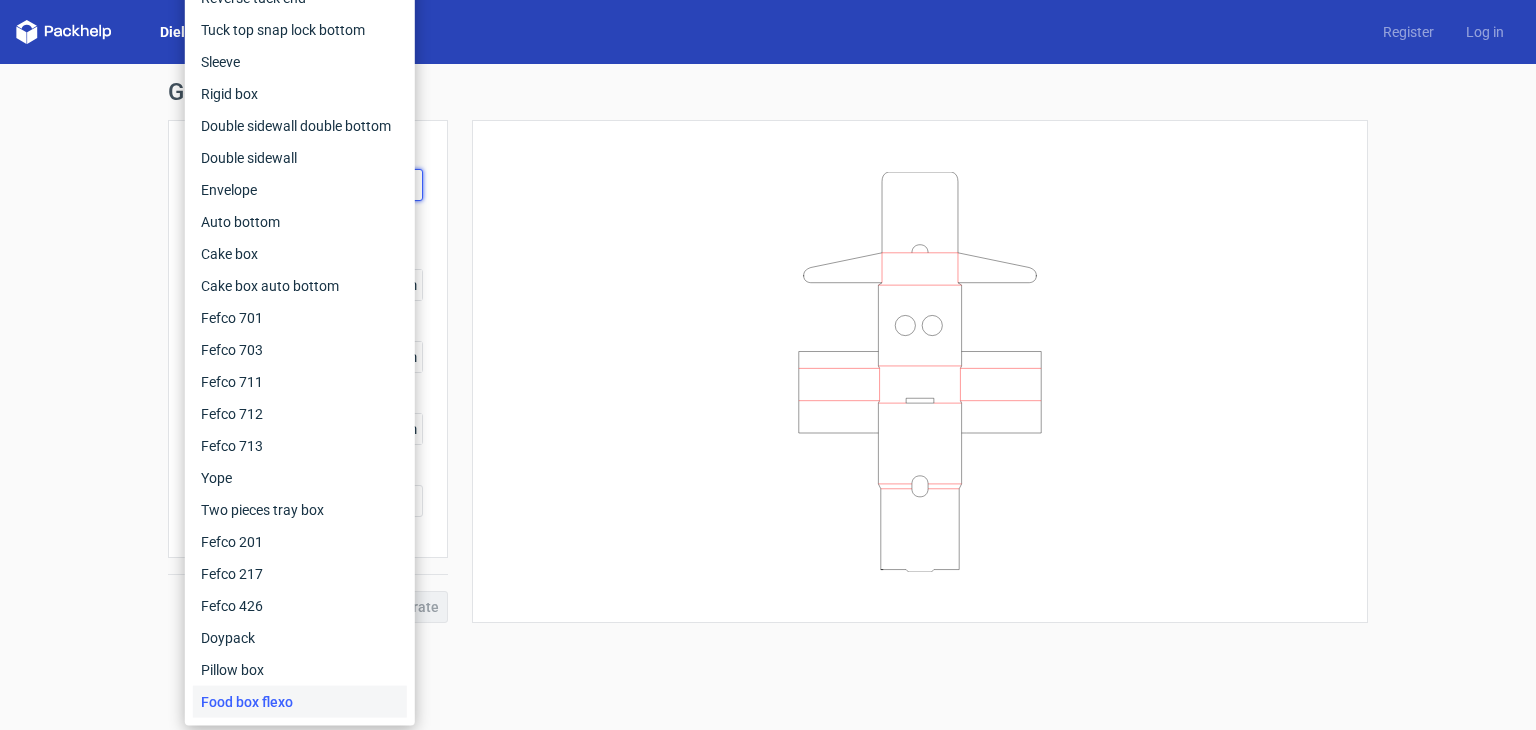 click at bounding box center (920, 371) 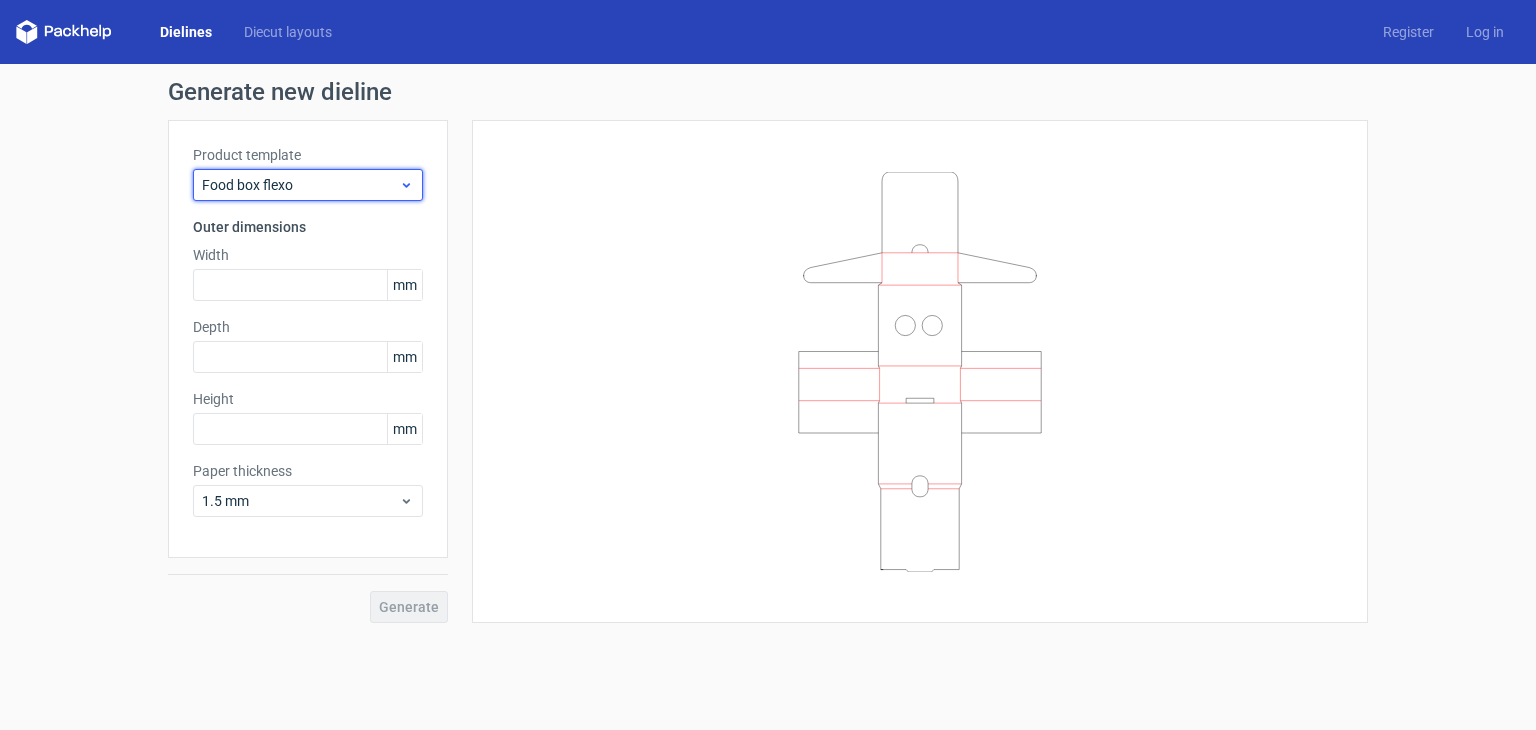 click on "Food box flexo" at bounding box center [300, 185] 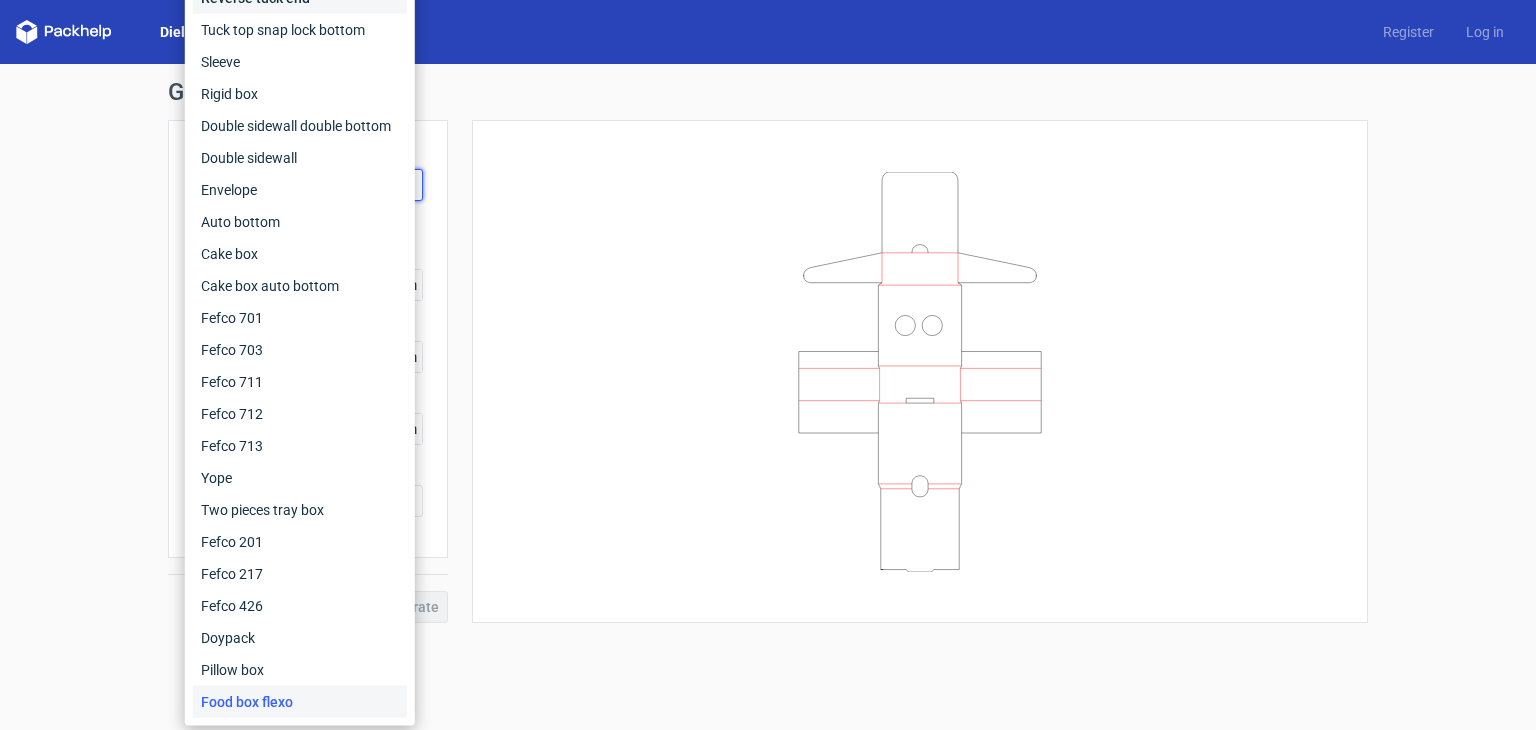 click on "Reverse tuck end" at bounding box center (300, -2) 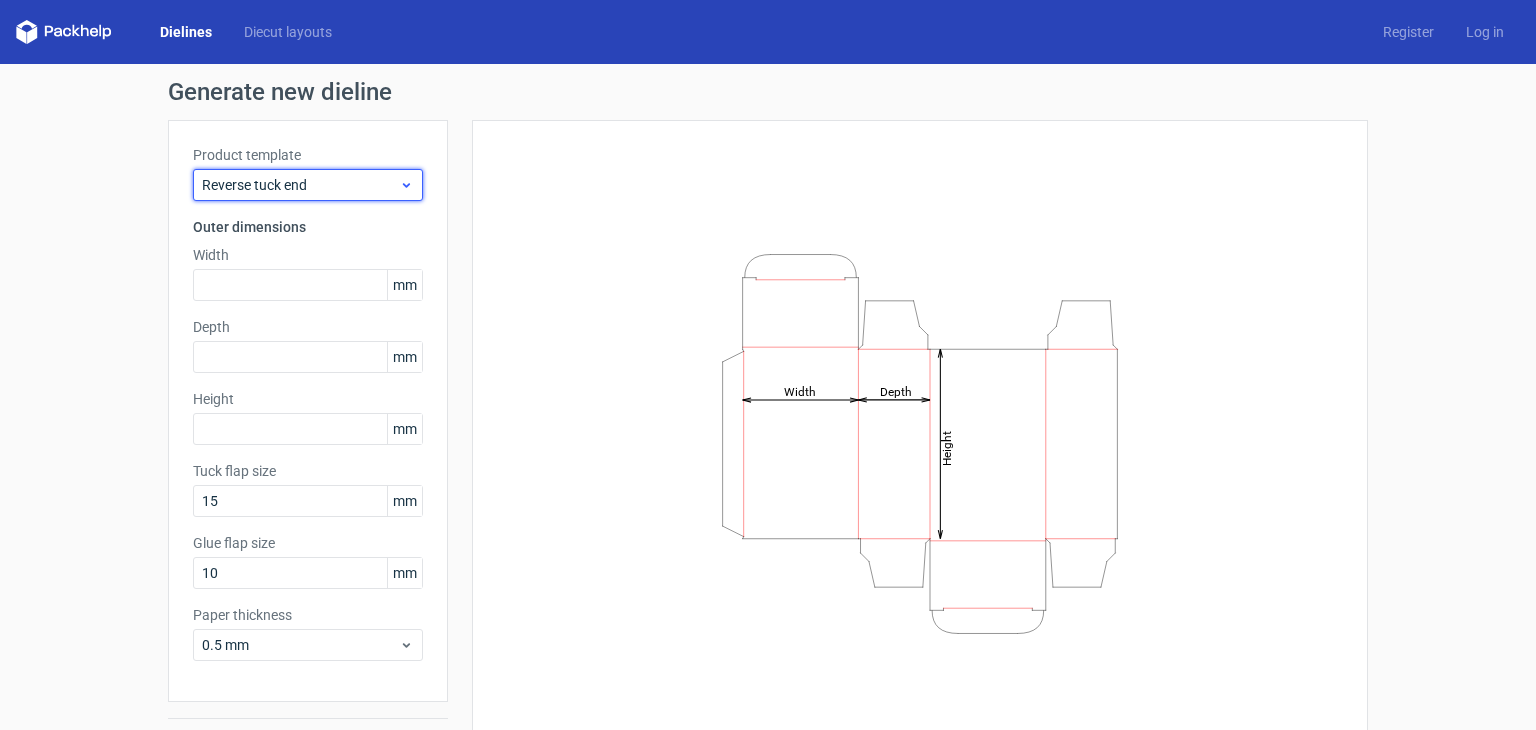 click on "Reverse tuck end" at bounding box center (300, 185) 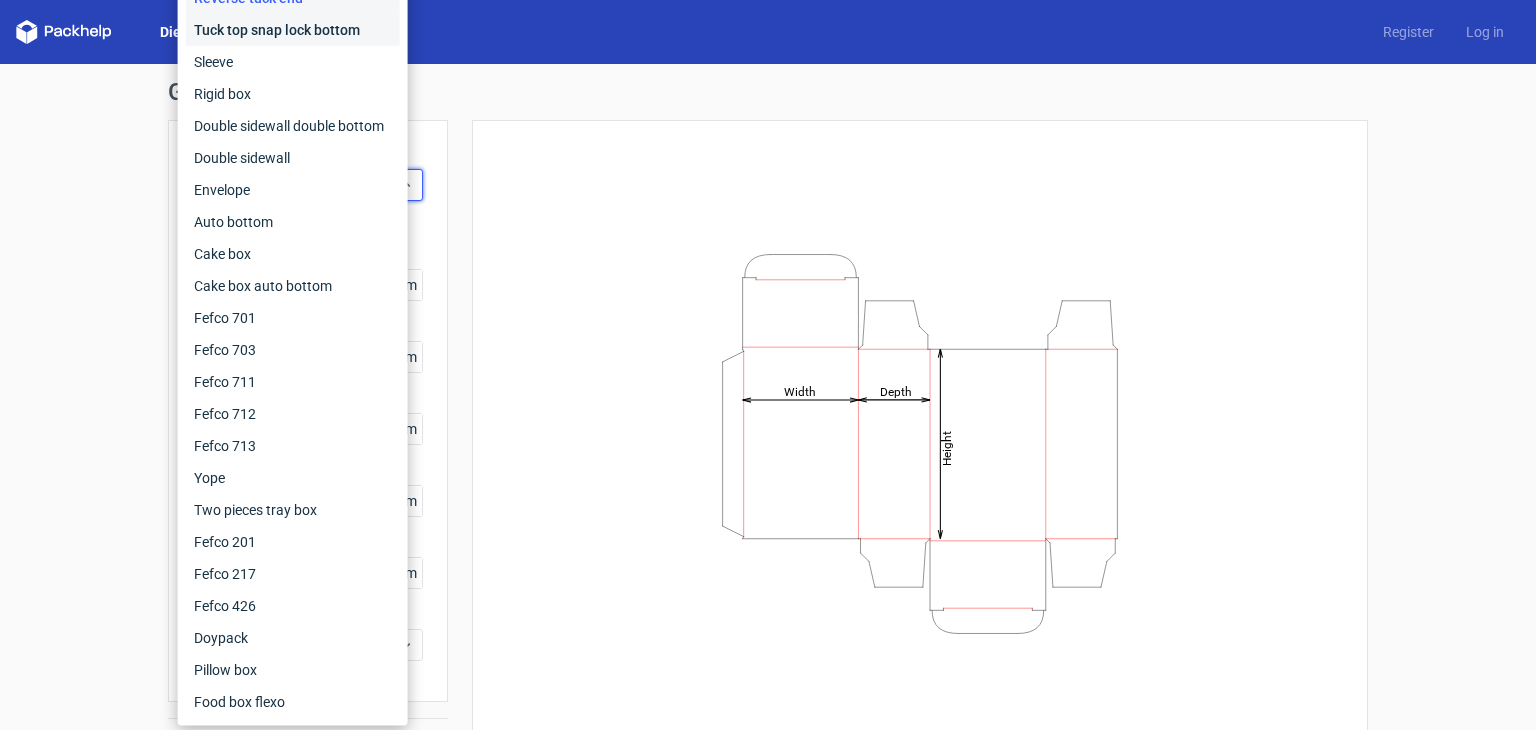 click on "Tuck top snap lock bottom" at bounding box center (293, 30) 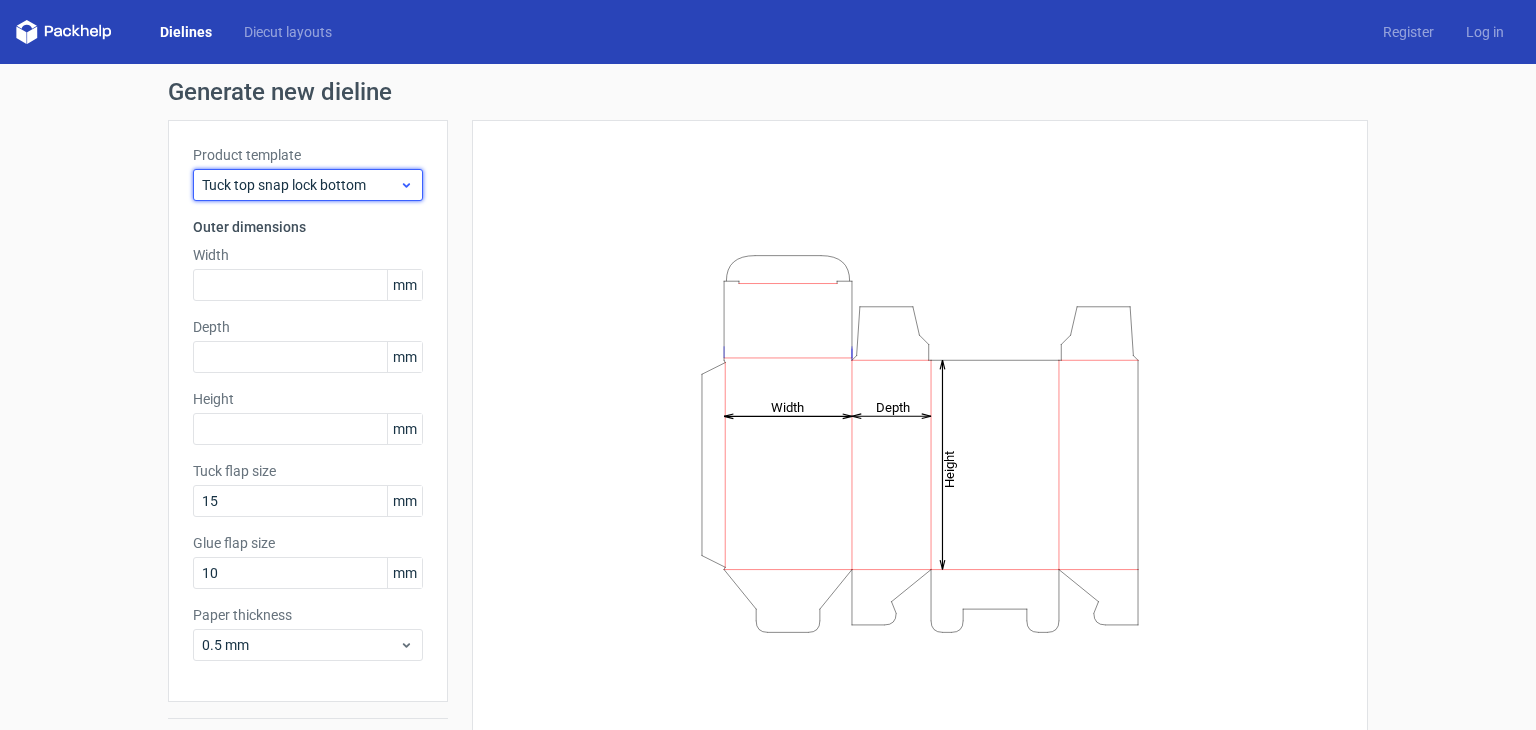 click on "Tuck top snap lock bottom" at bounding box center (300, 185) 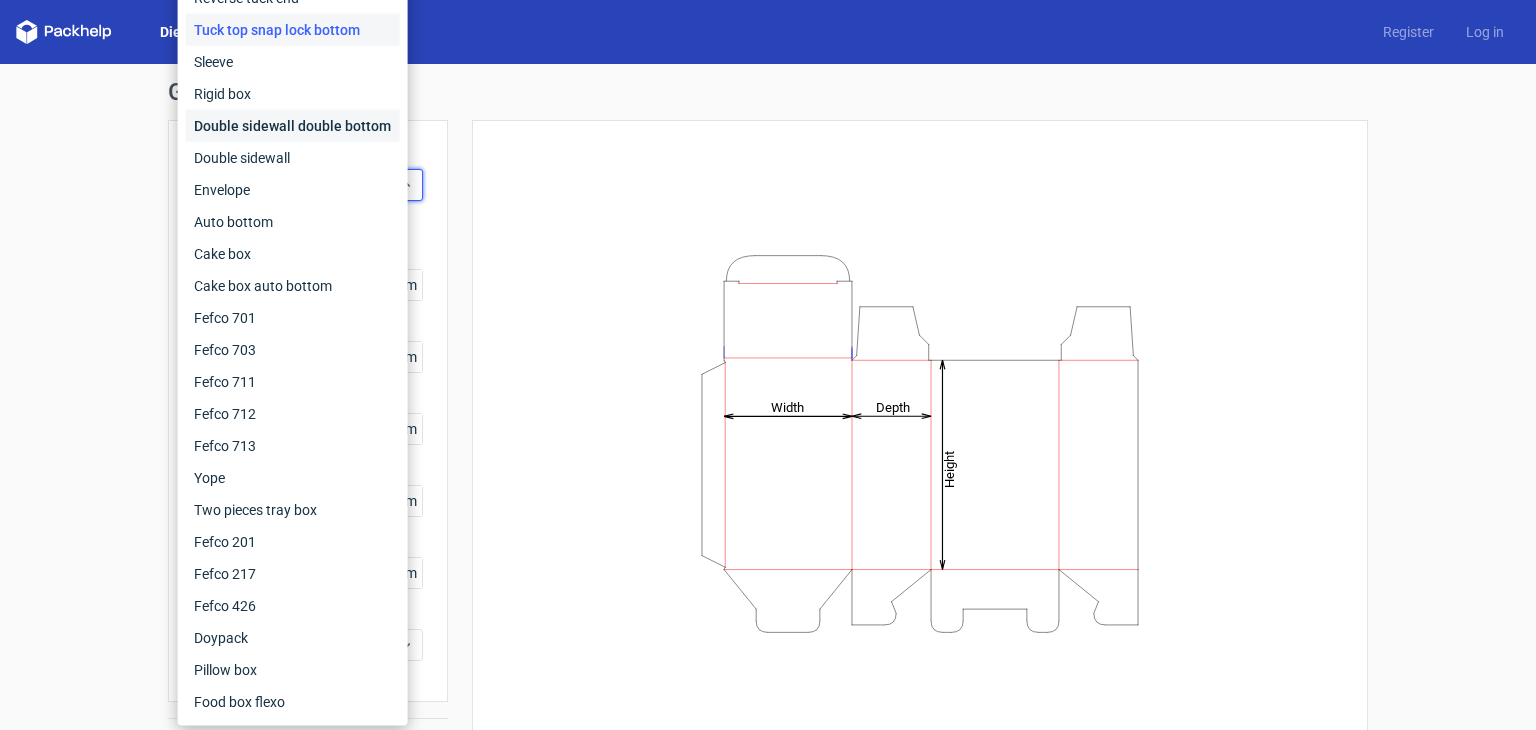 click on "Double sidewall double bottom" at bounding box center (293, 126) 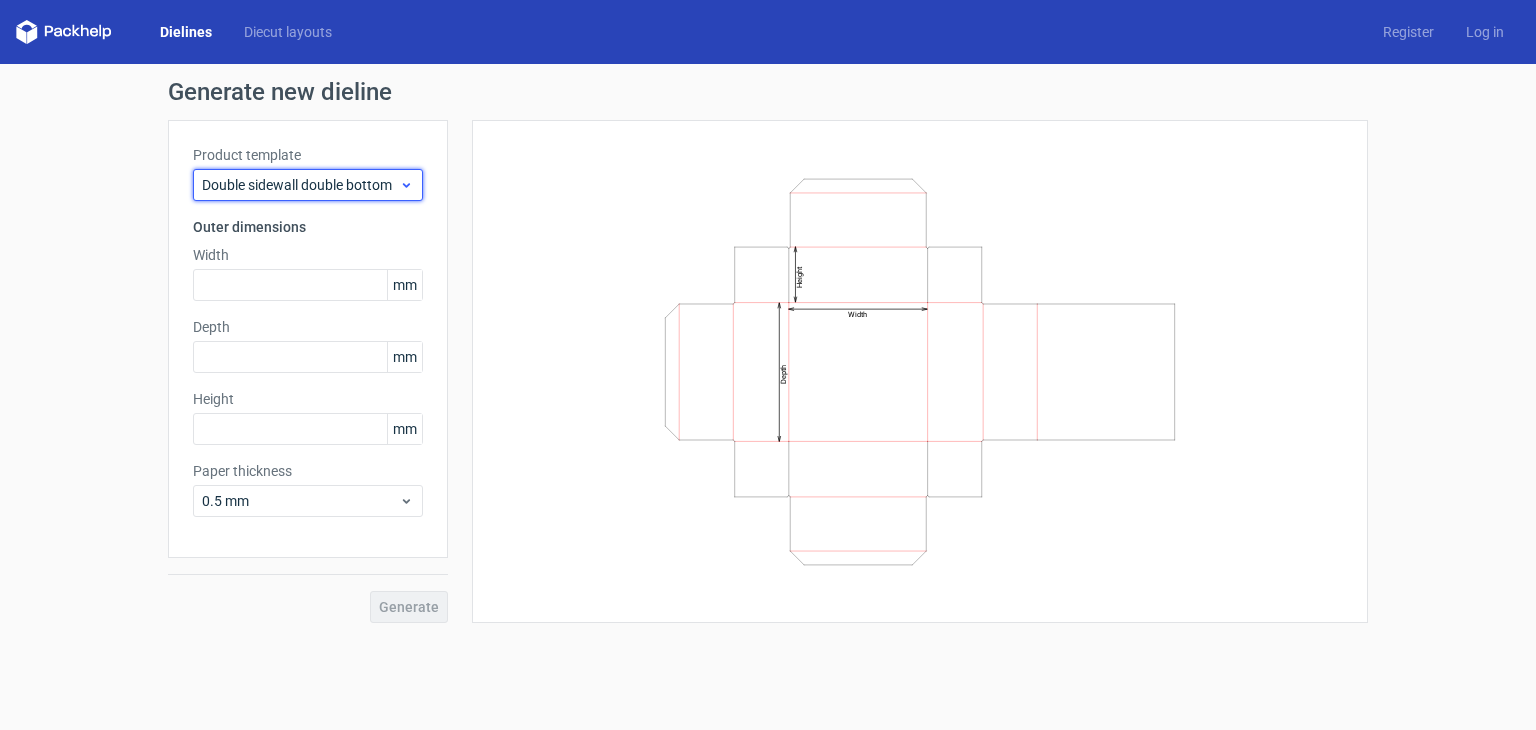 click on "Double sidewall double bottom" at bounding box center [300, 185] 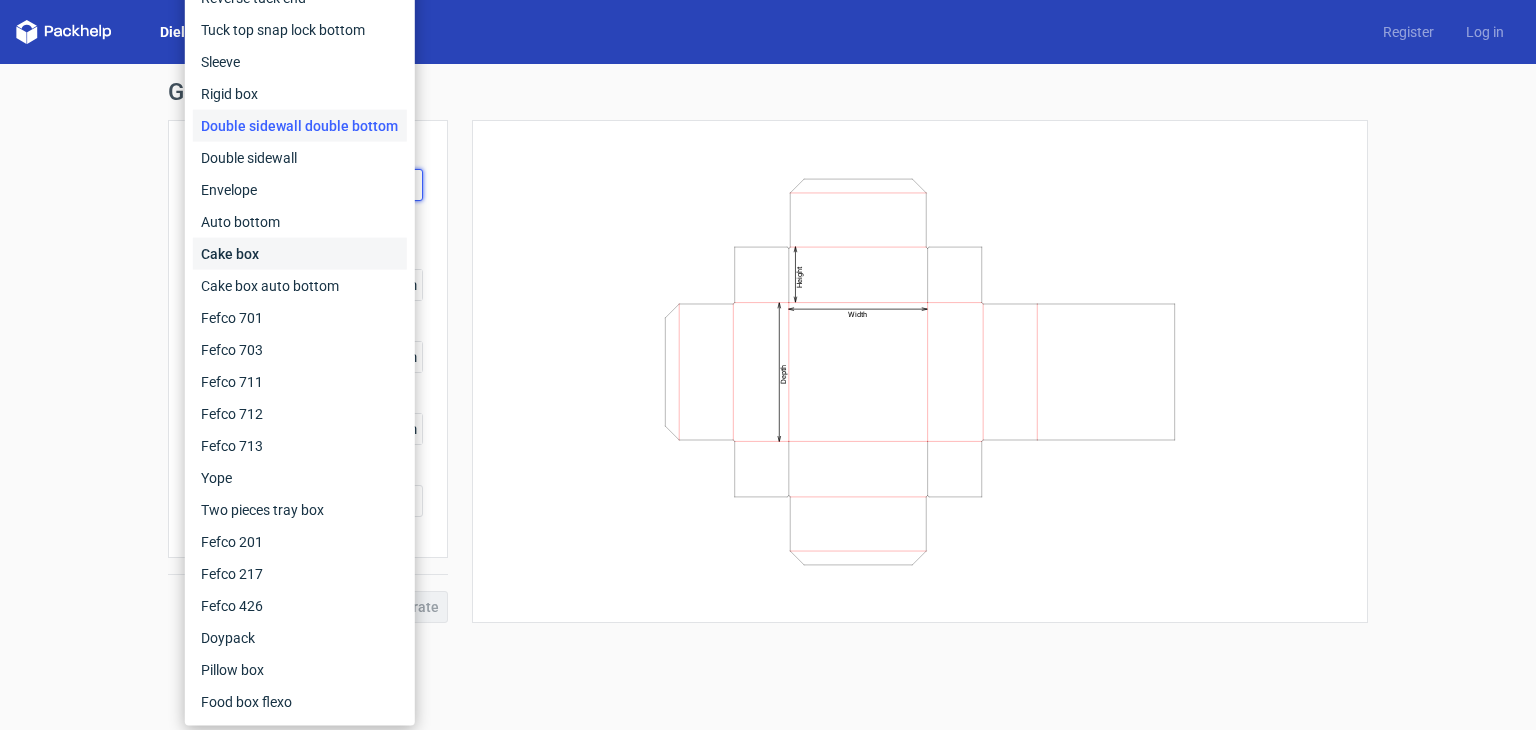 click on "Cake box" at bounding box center (300, 254) 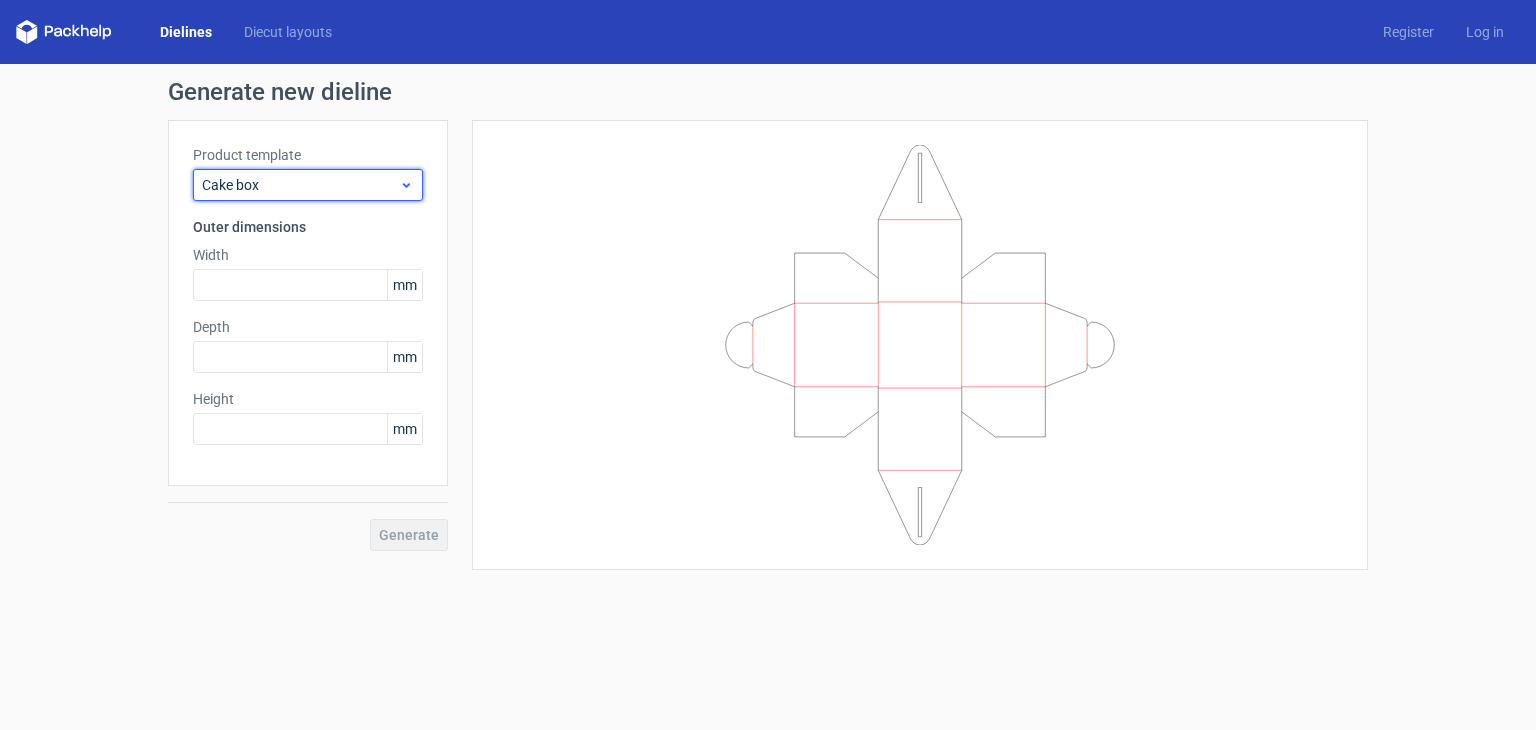 click on "Cake box" at bounding box center [300, 185] 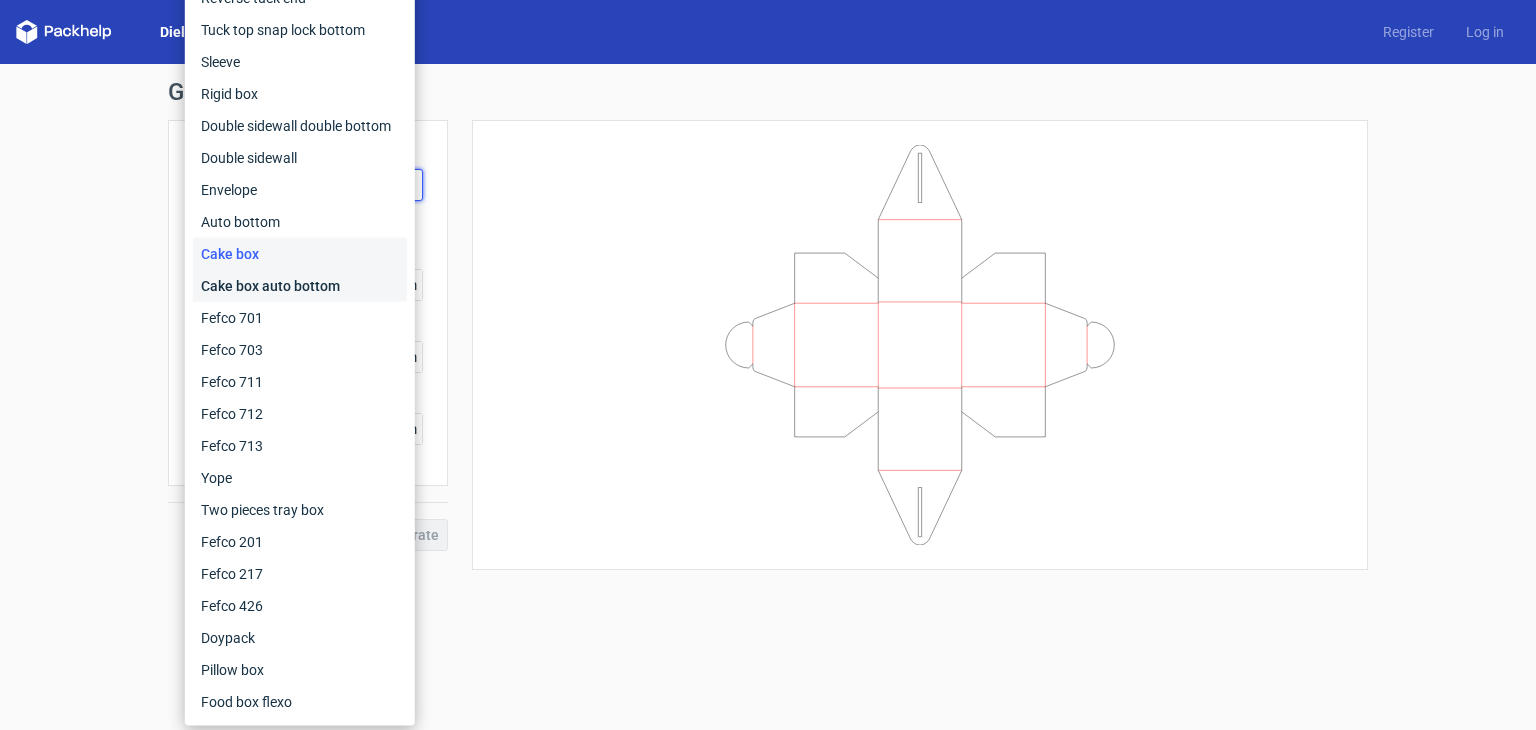click on "Cake box auto bottom" at bounding box center [300, 286] 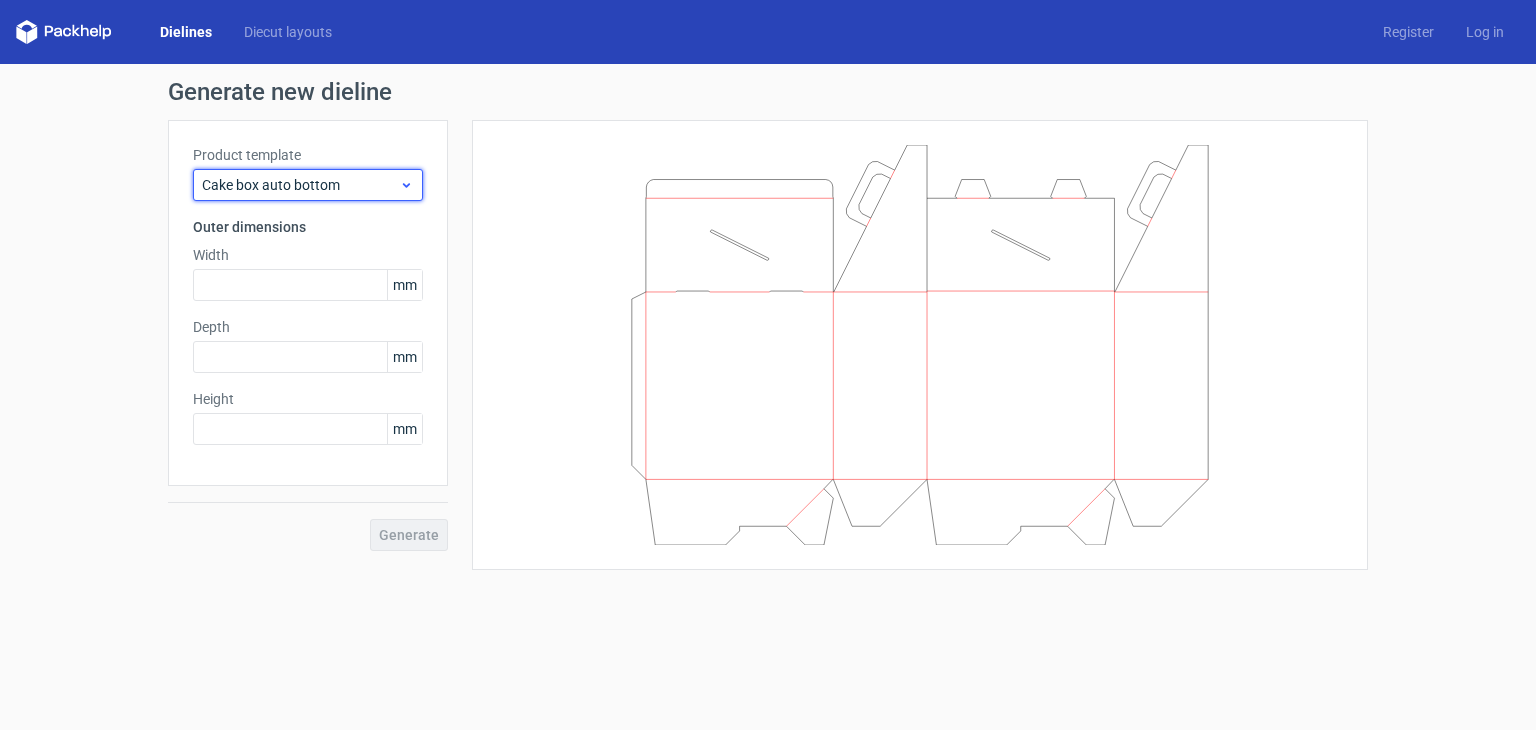 click on "Cake box auto bottom" at bounding box center (300, 185) 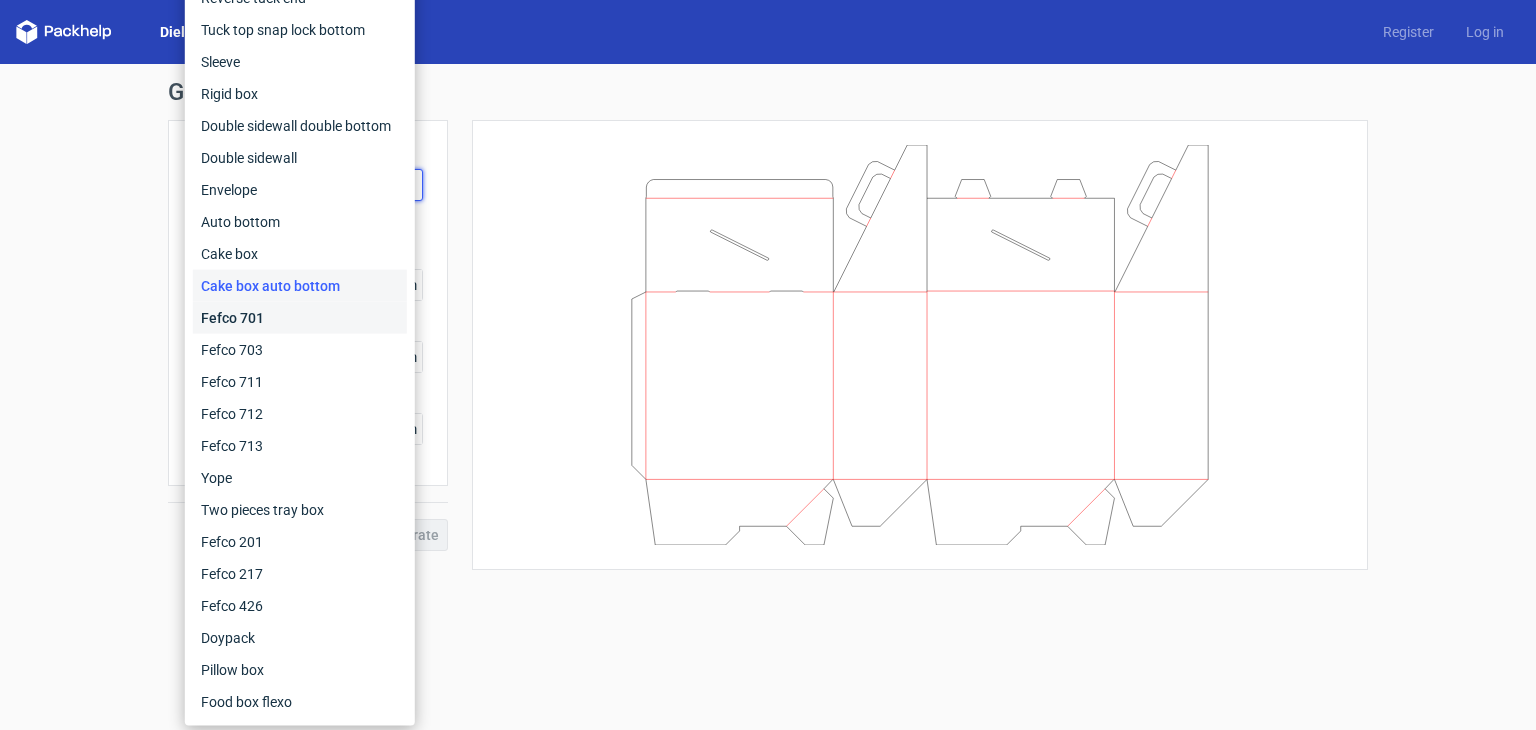 click on "Fefco 701" at bounding box center [300, 318] 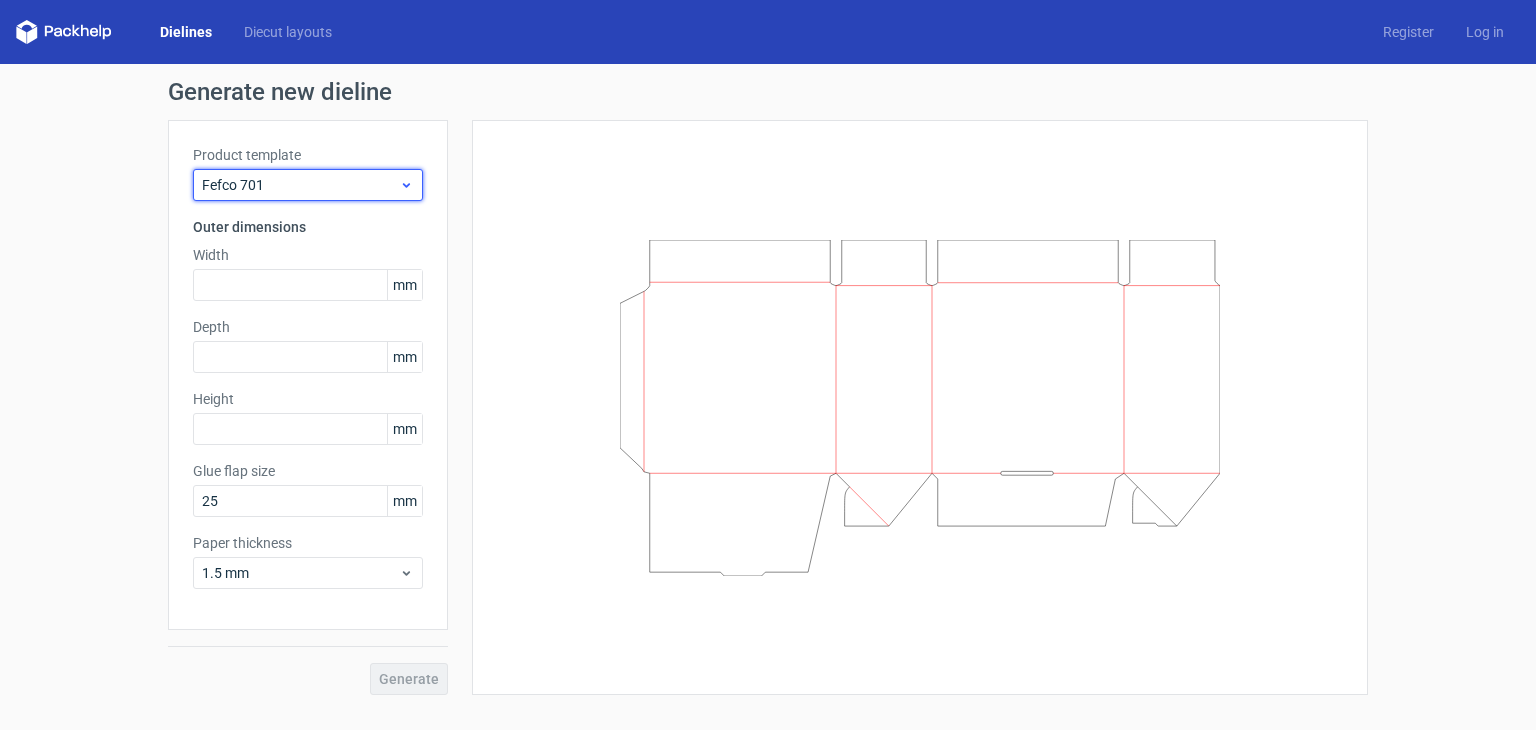 click on "Fefco 701" at bounding box center [300, 185] 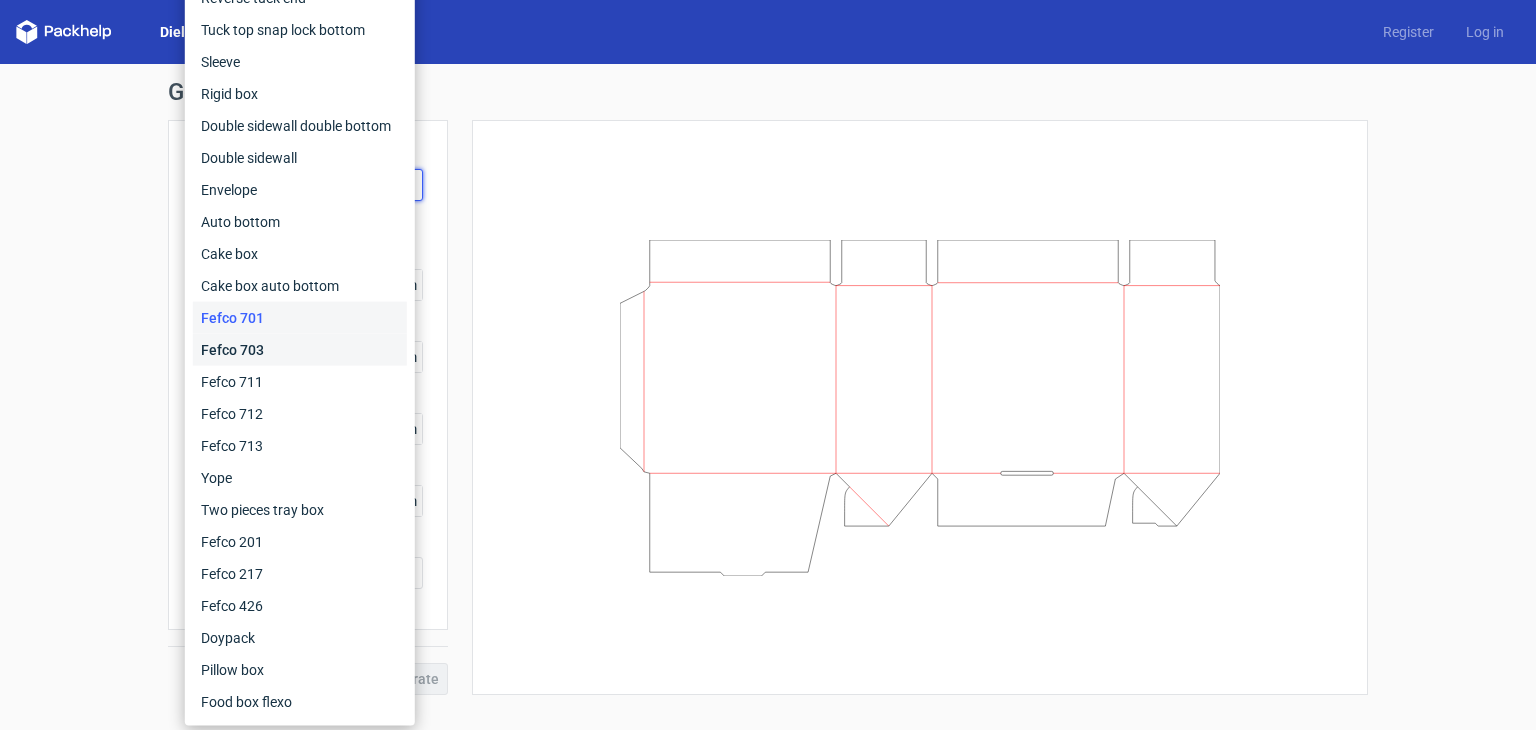 click on "Fefco 703" at bounding box center (300, 350) 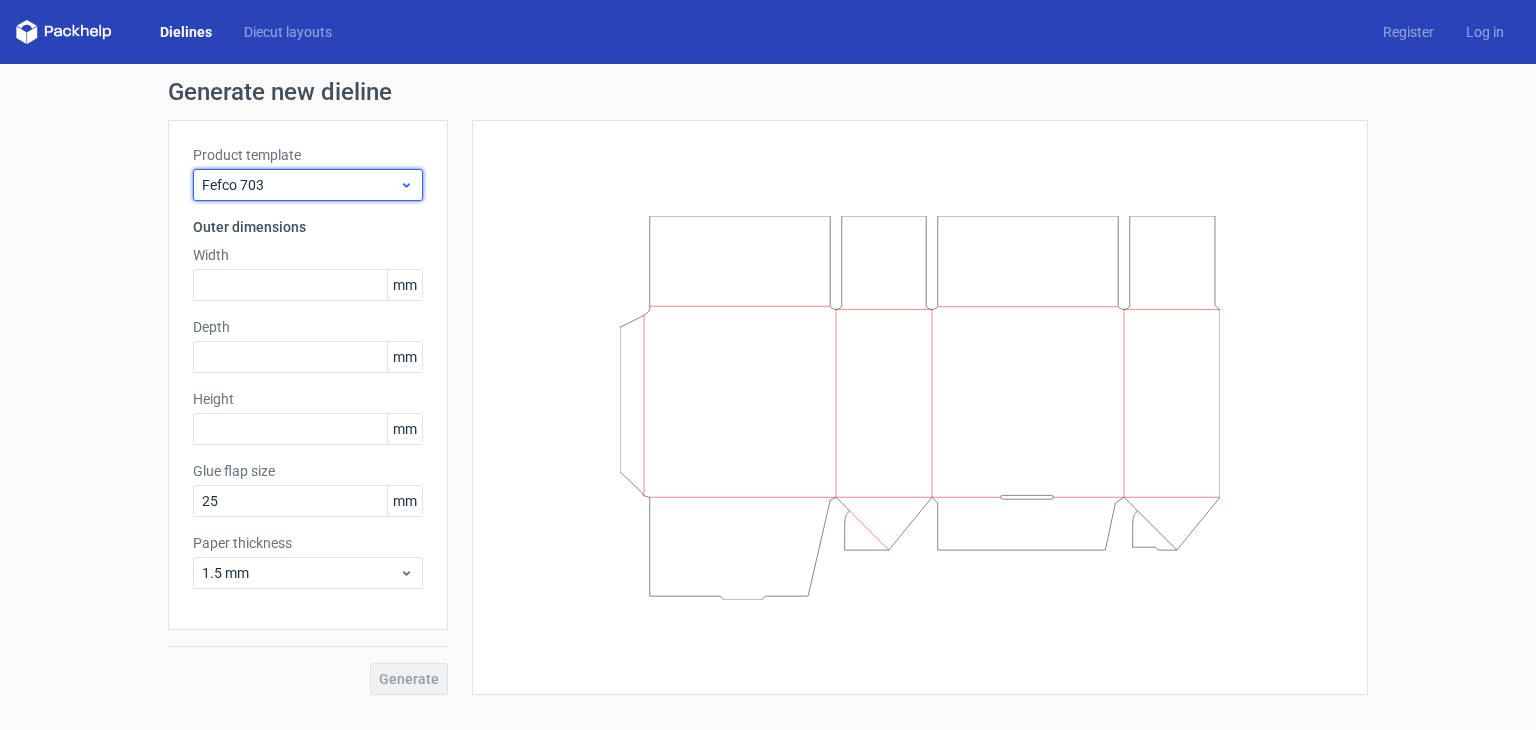 click on "Fefco 703" at bounding box center (300, 185) 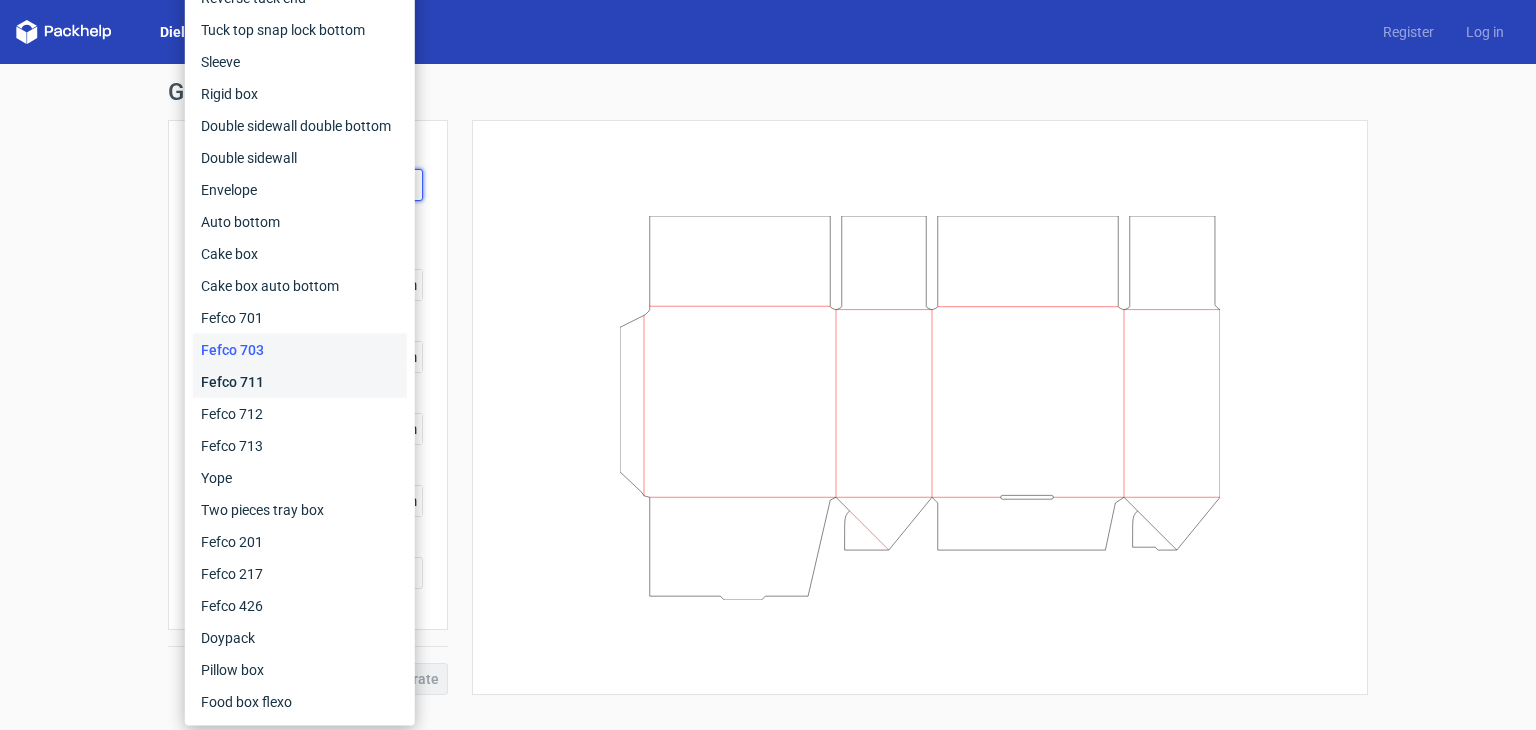 click on "Fefco 711" at bounding box center [300, 382] 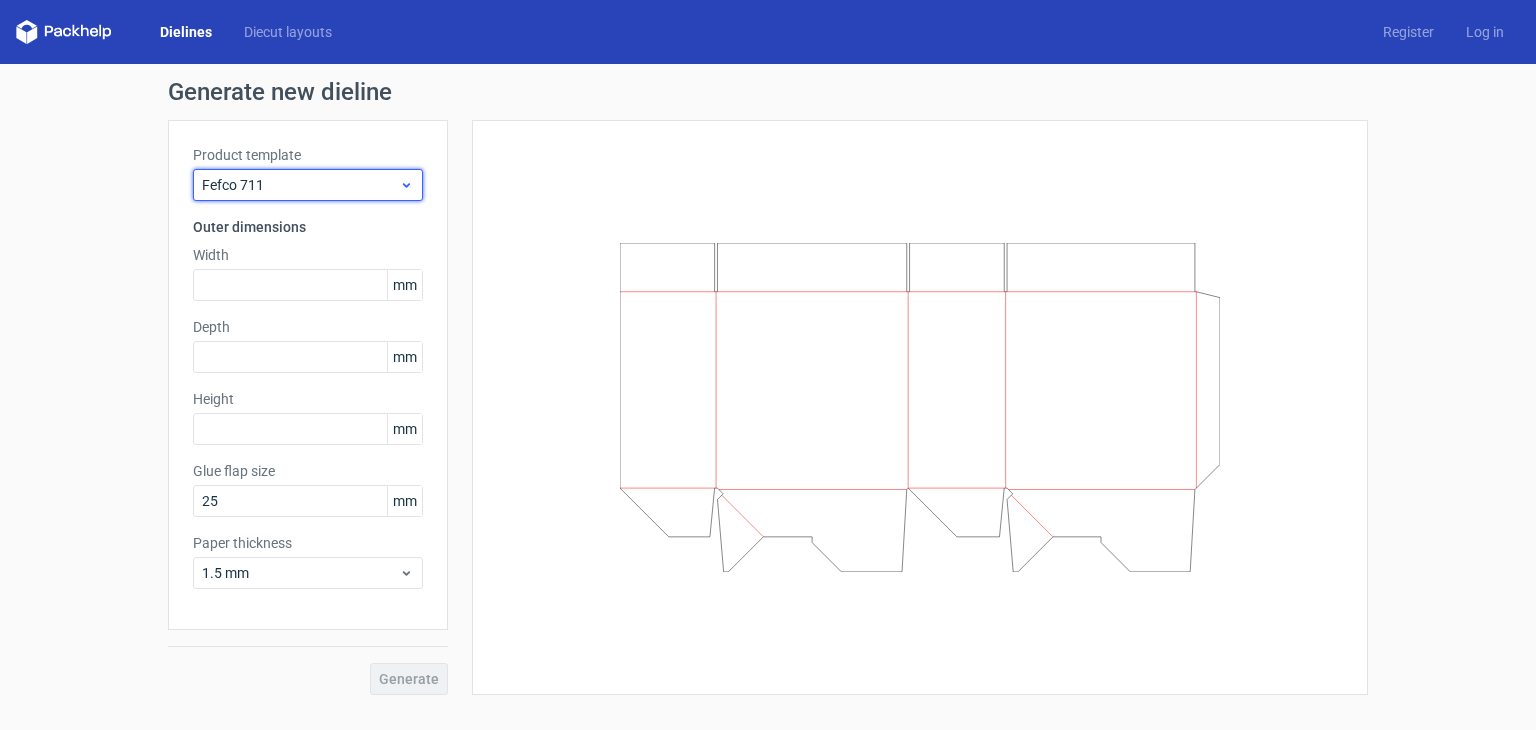click on "Fefco 711" at bounding box center (300, 185) 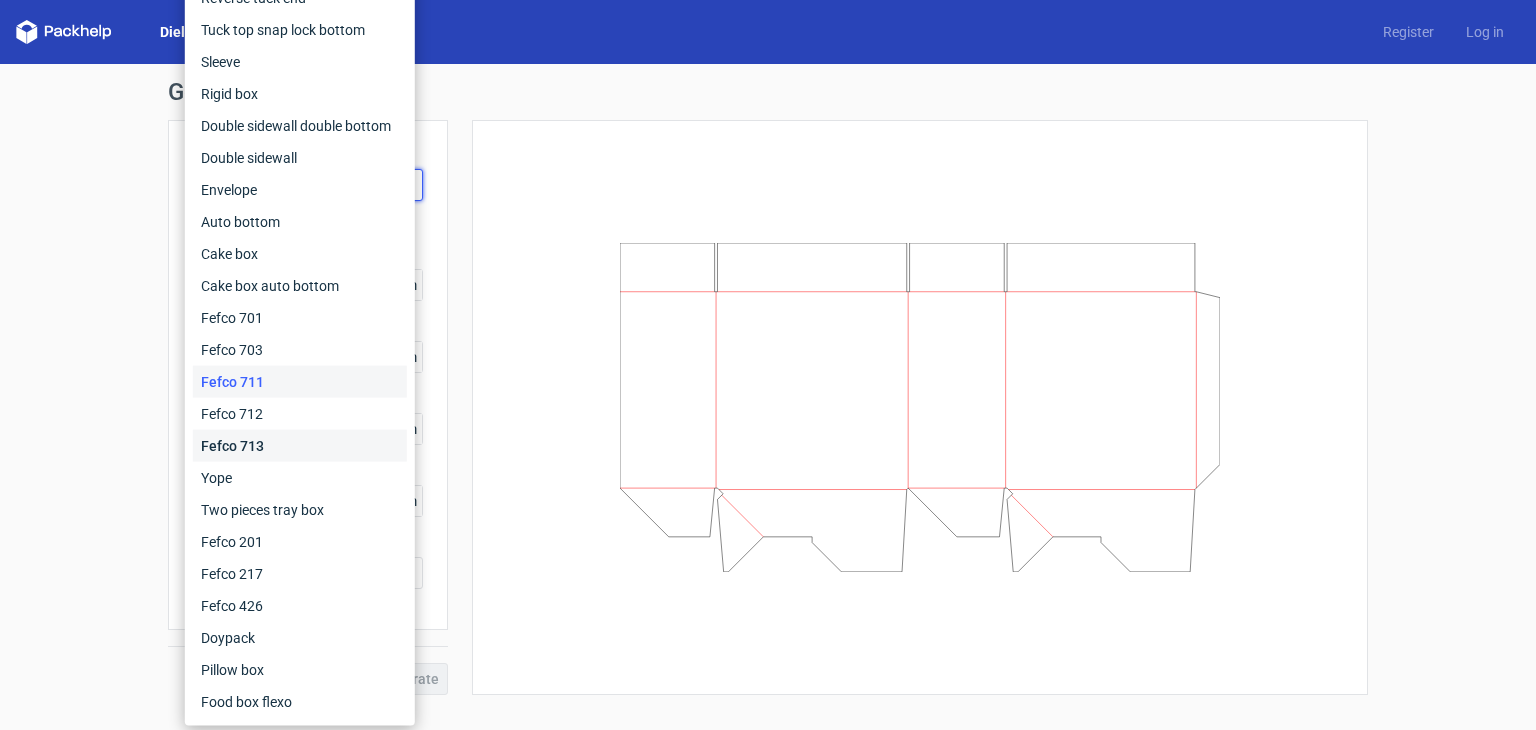 click on "Fefco 713" at bounding box center (300, 446) 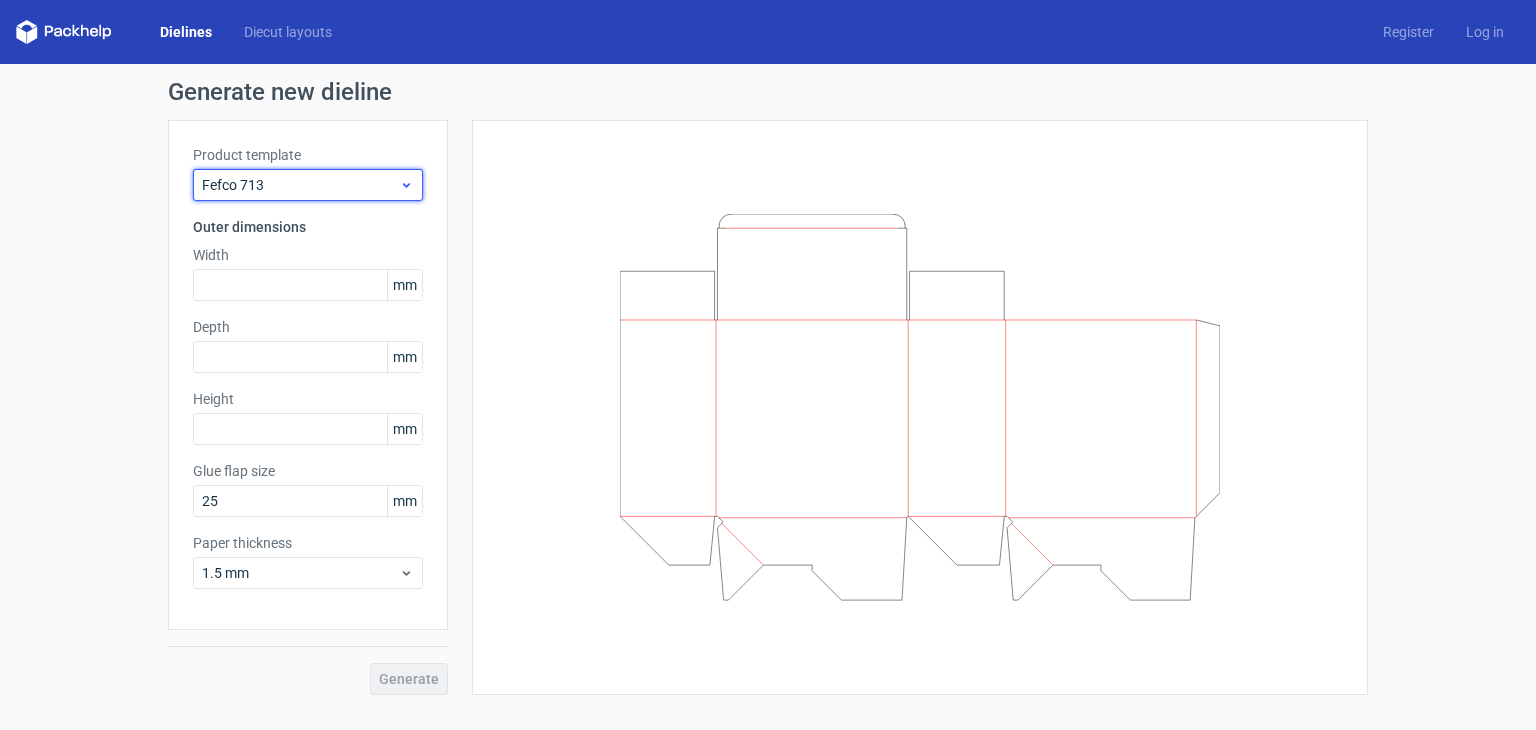 click on "Fefco 713" at bounding box center [300, 185] 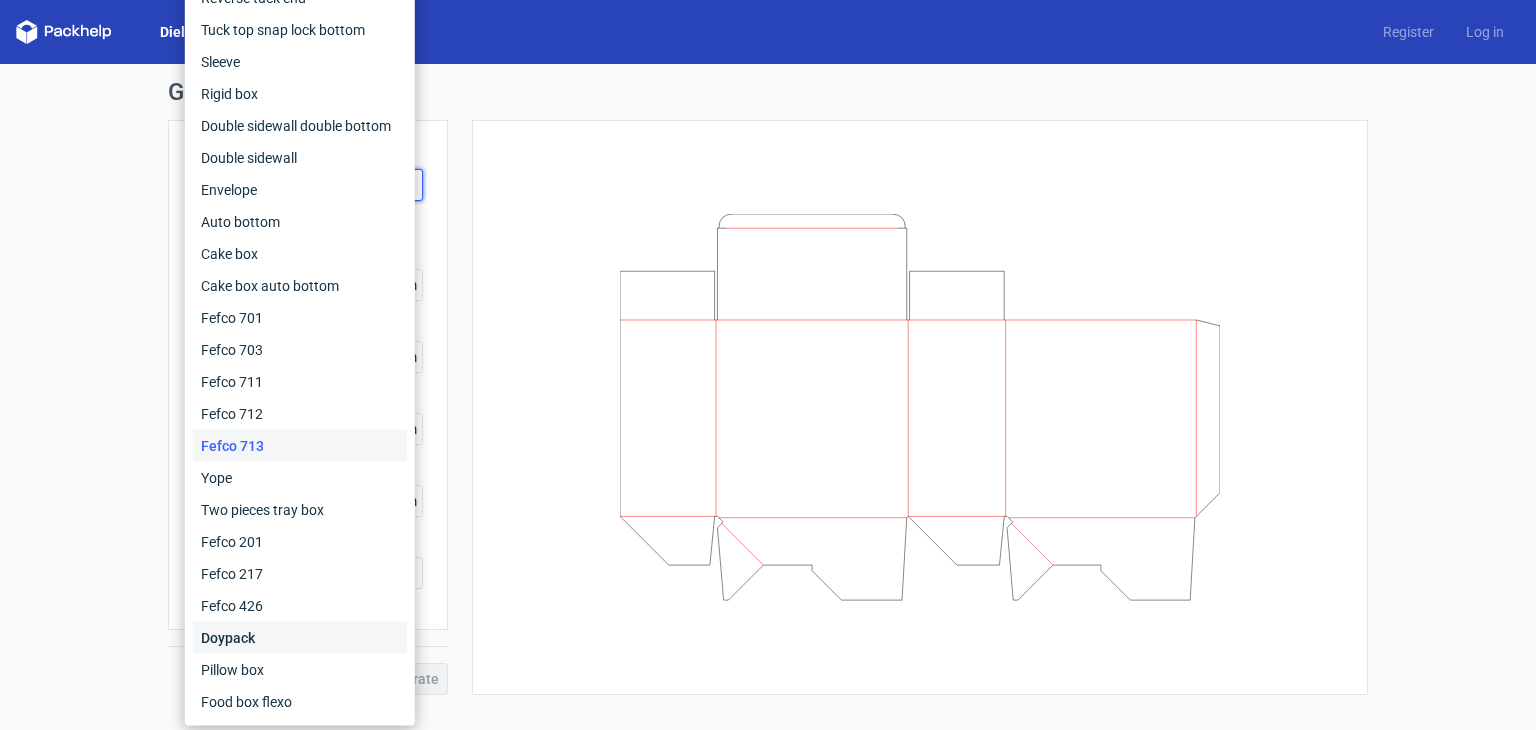 click on "Doypack" at bounding box center [300, 638] 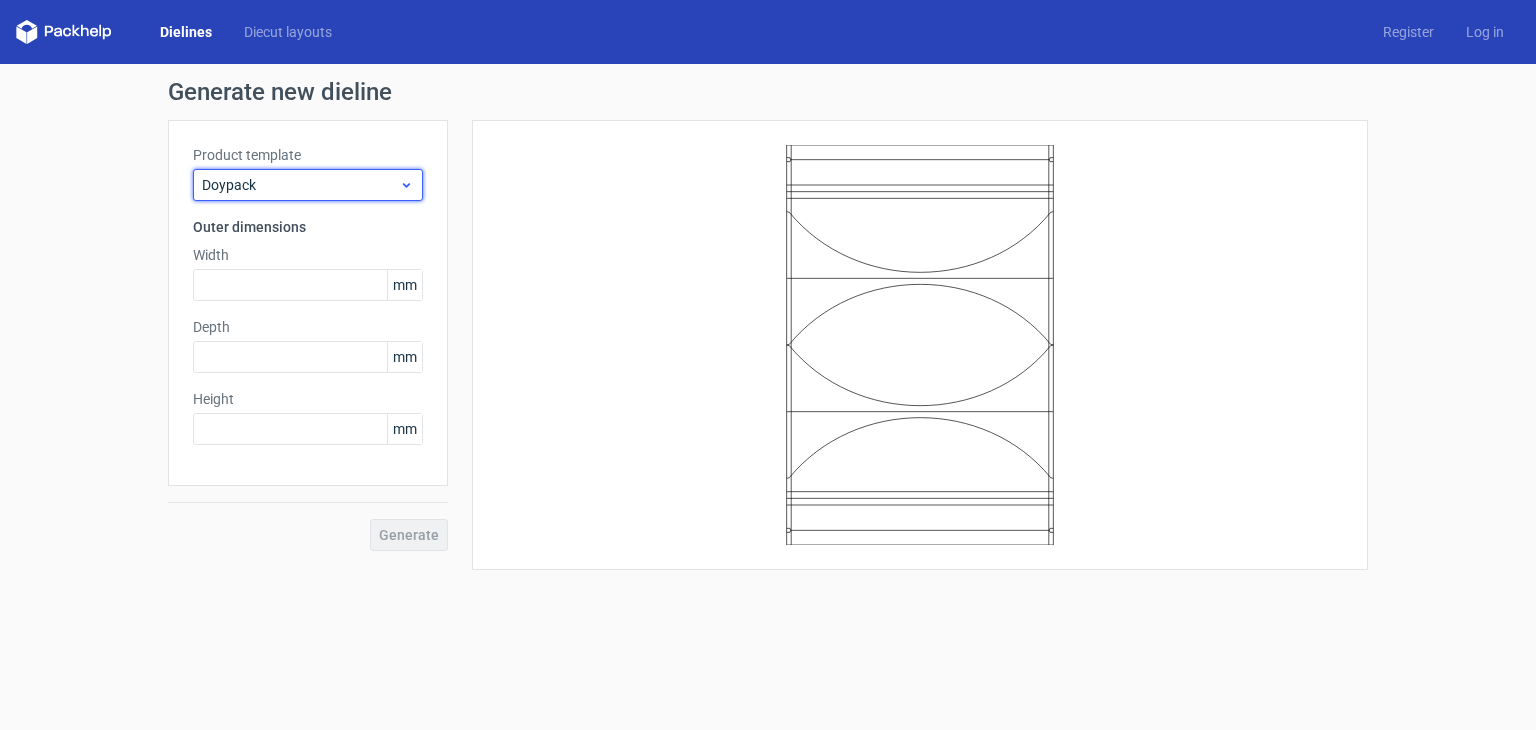 click on "Doypack" at bounding box center [300, 185] 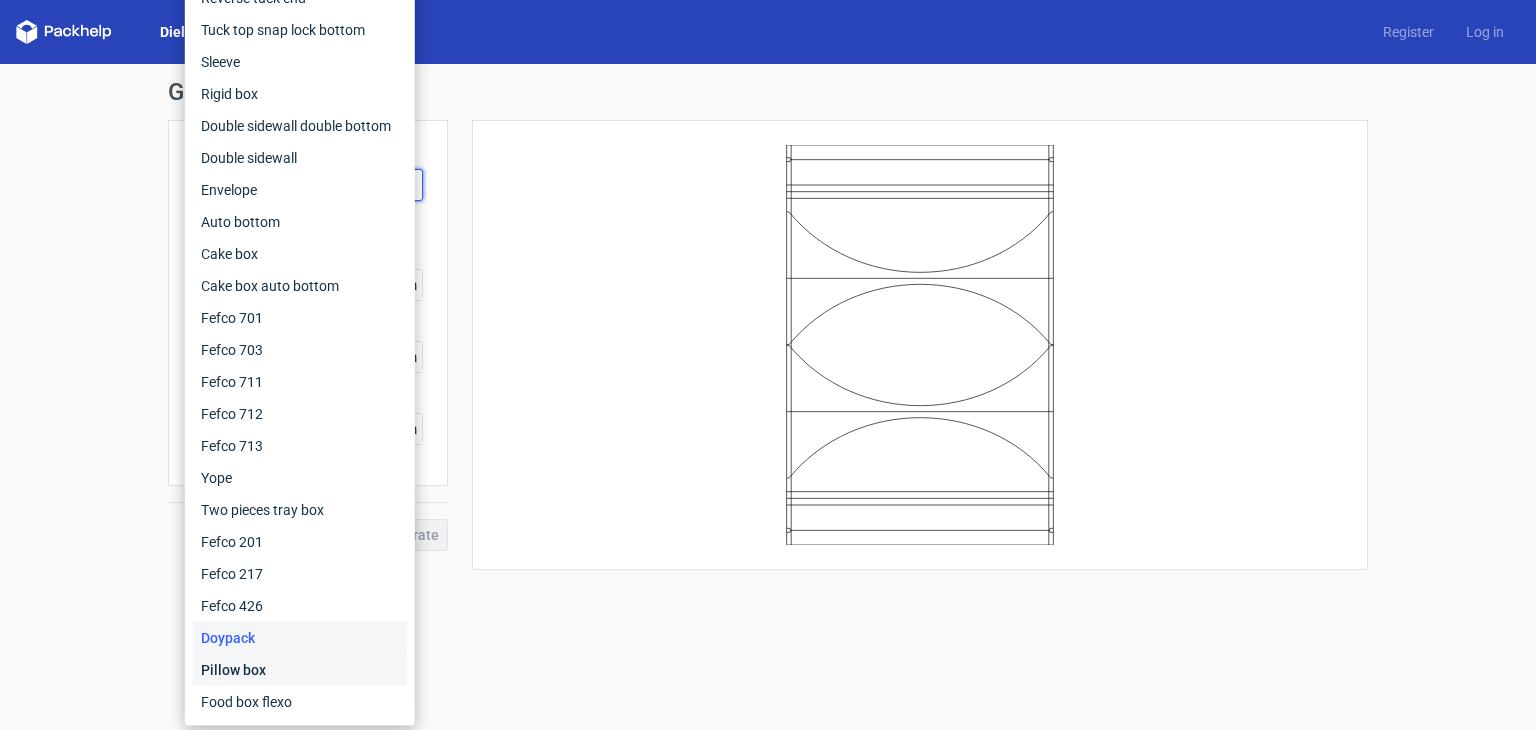 click on "Pillow box" at bounding box center (300, 670) 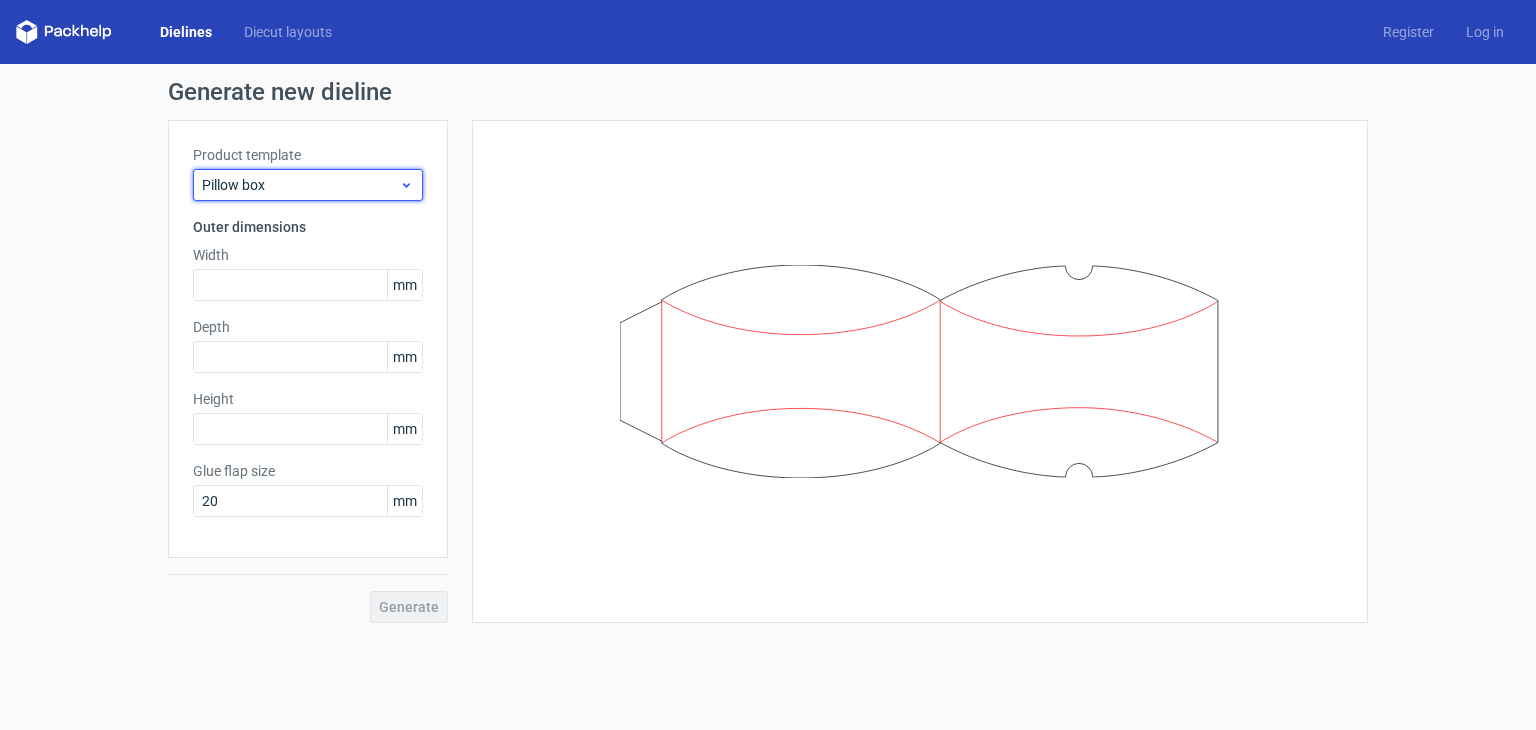 click on "Pillow box" at bounding box center [300, 185] 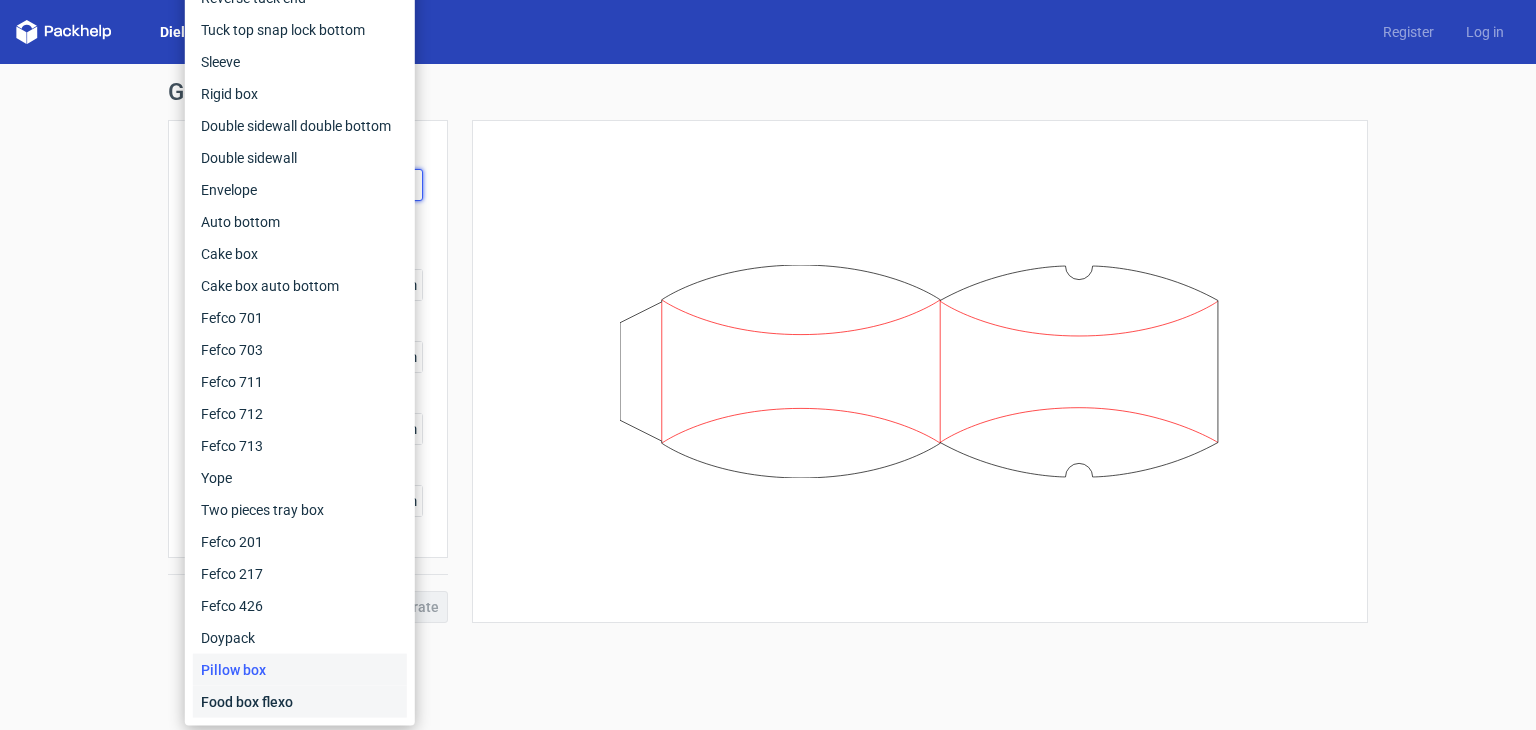 click on "Food box flexo" at bounding box center [300, 702] 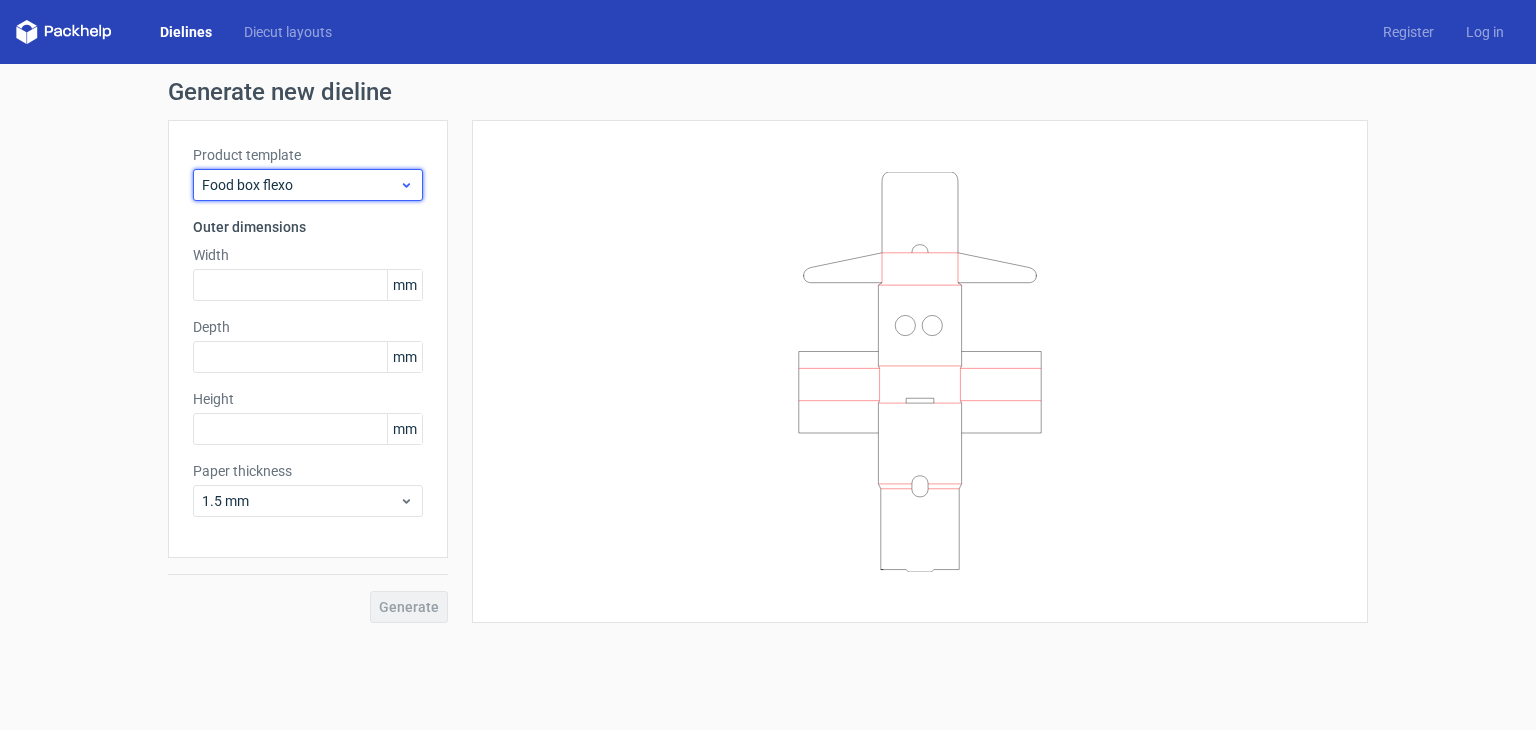 click on "Food box flexo" at bounding box center (300, 185) 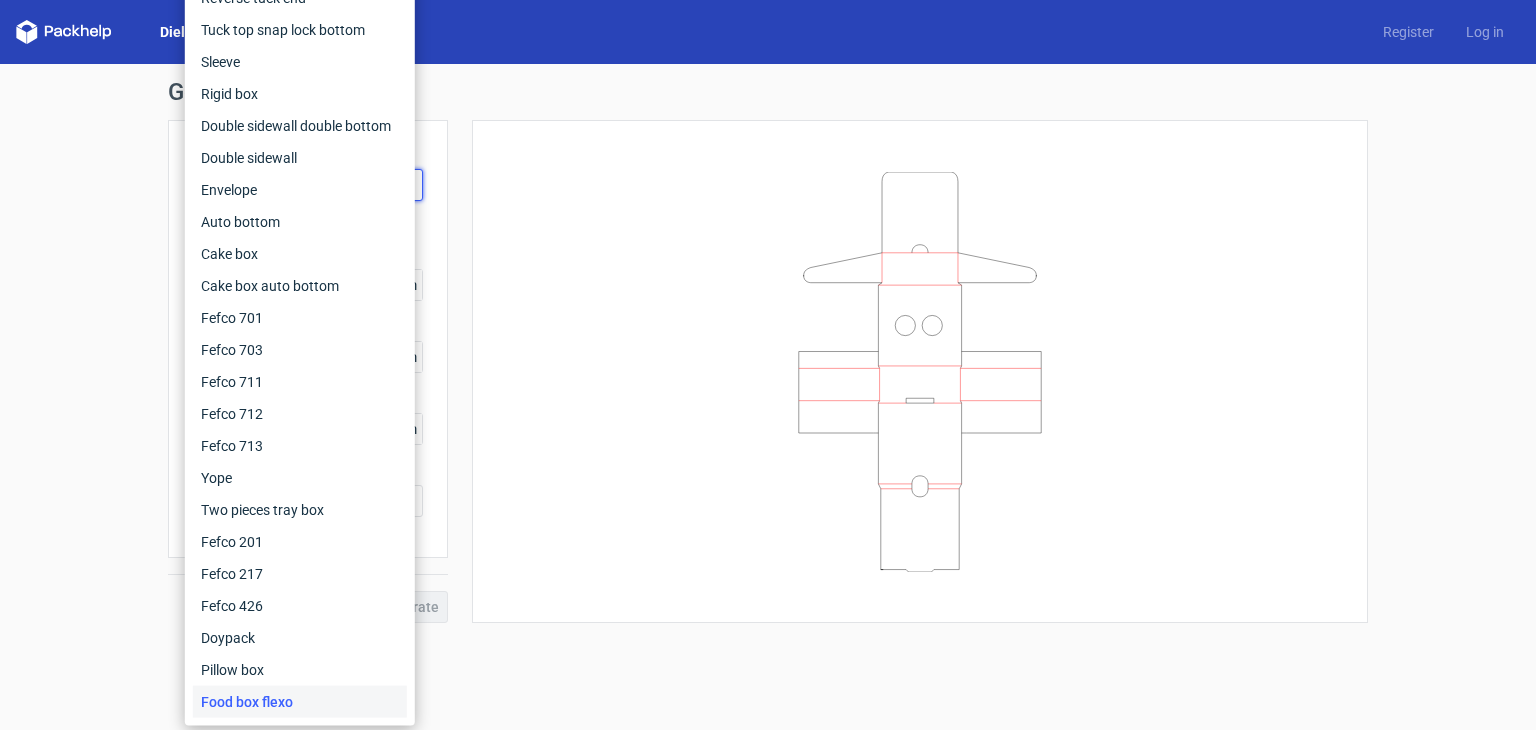 click at bounding box center (920, 371) 